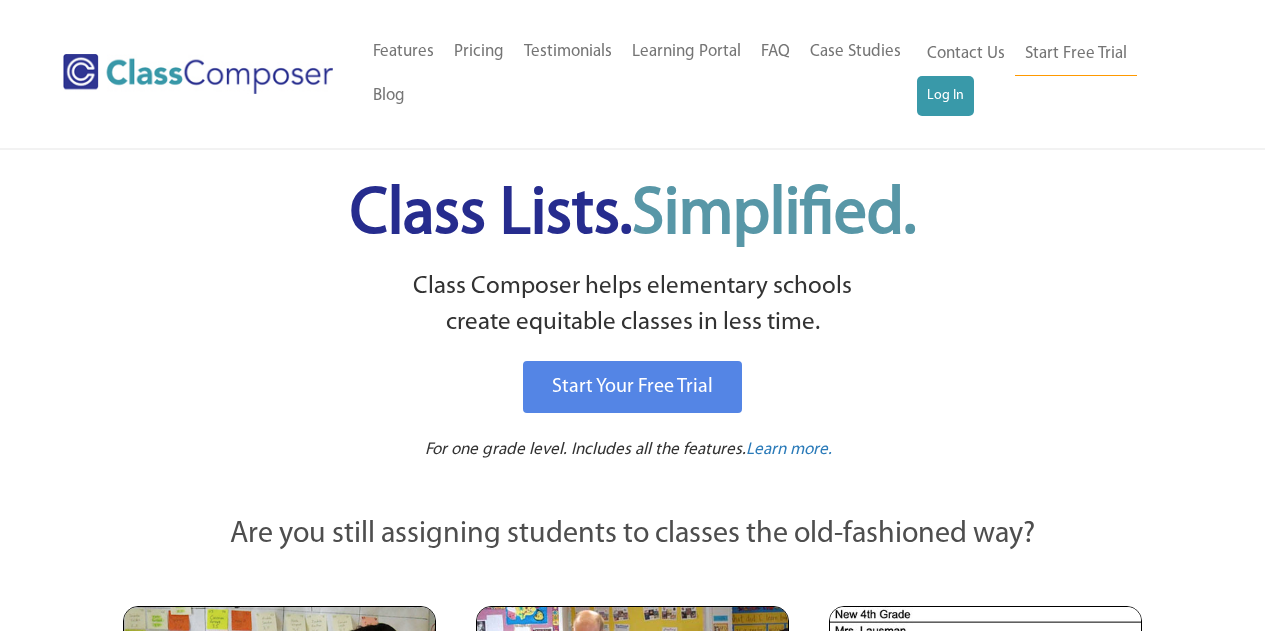 scroll, scrollTop: 0, scrollLeft: 0, axis: both 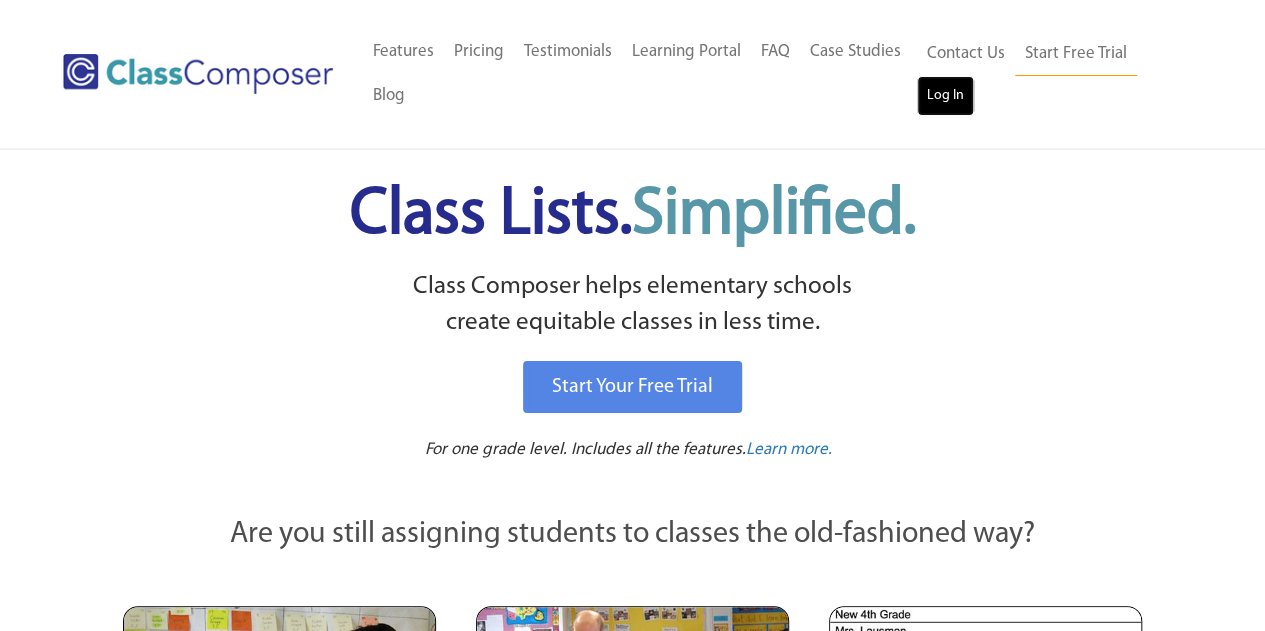 click on "Log In" at bounding box center [945, 96] 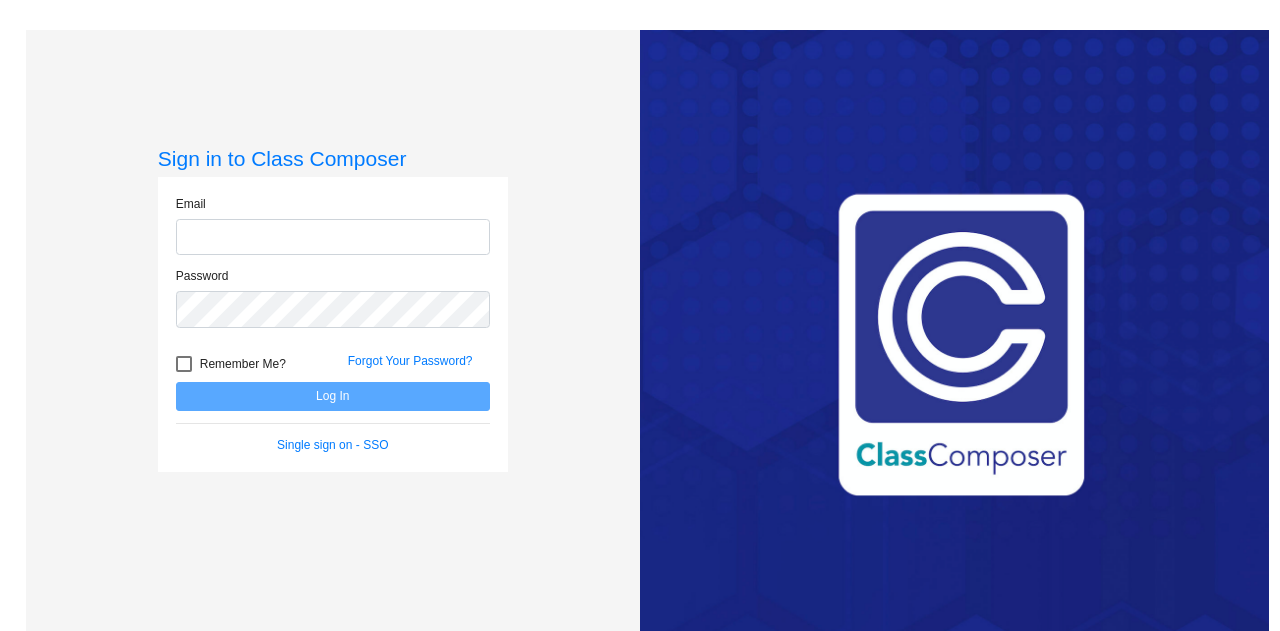 scroll, scrollTop: 0, scrollLeft: 0, axis: both 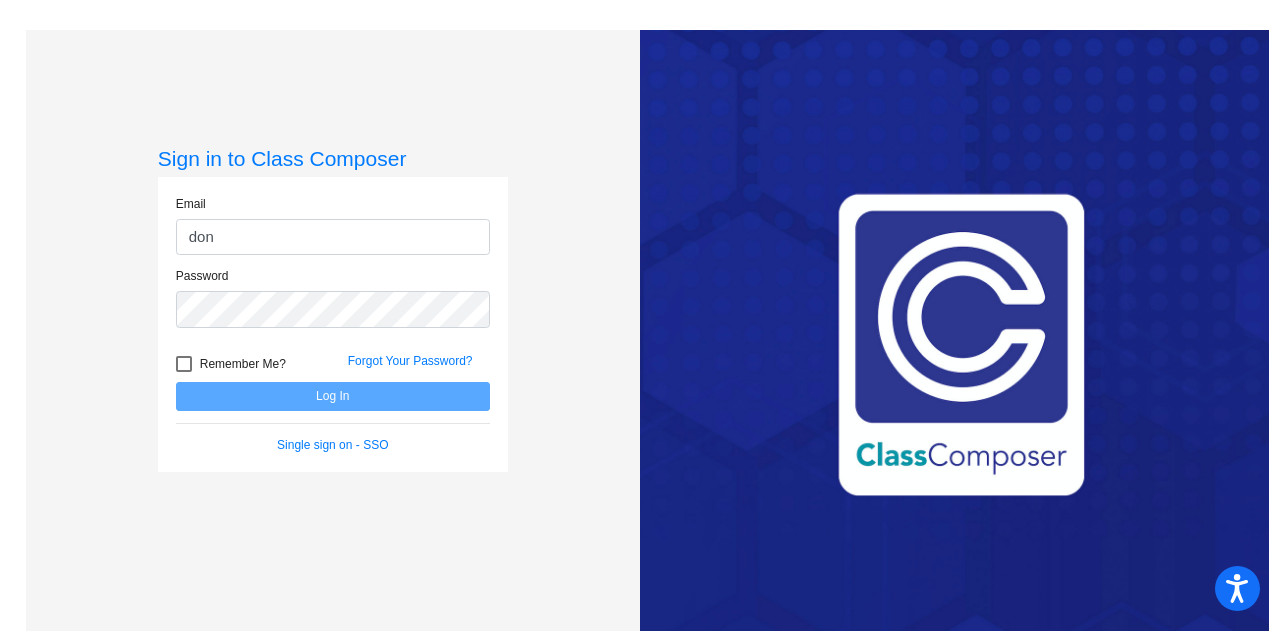 type on "[PERSON_NAME][EMAIL_ADDRESS][DOMAIN_NAME]" 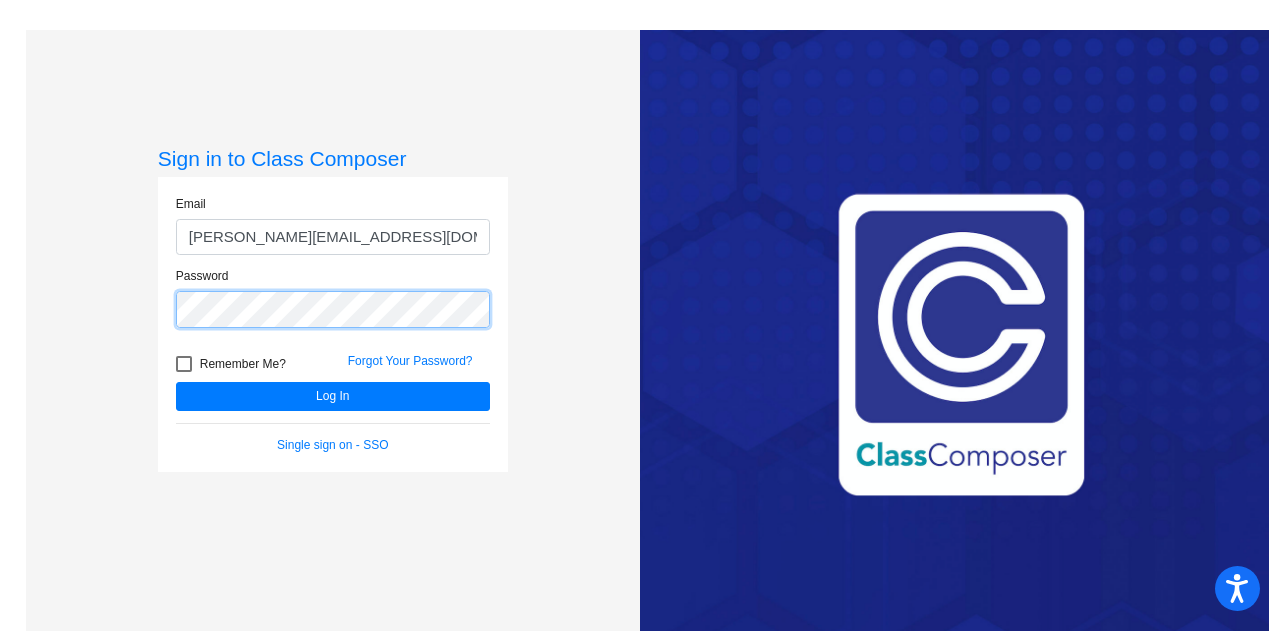click on "Log In" 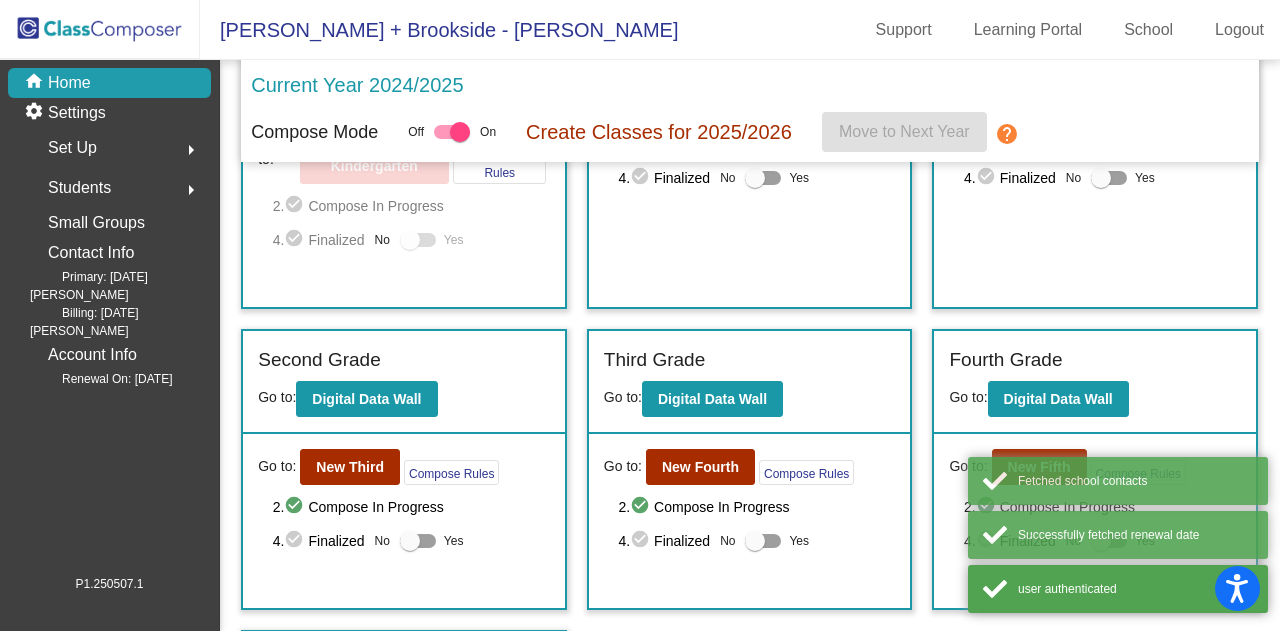 scroll, scrollTop: 228, scrollLeft: 0, axis: vertical 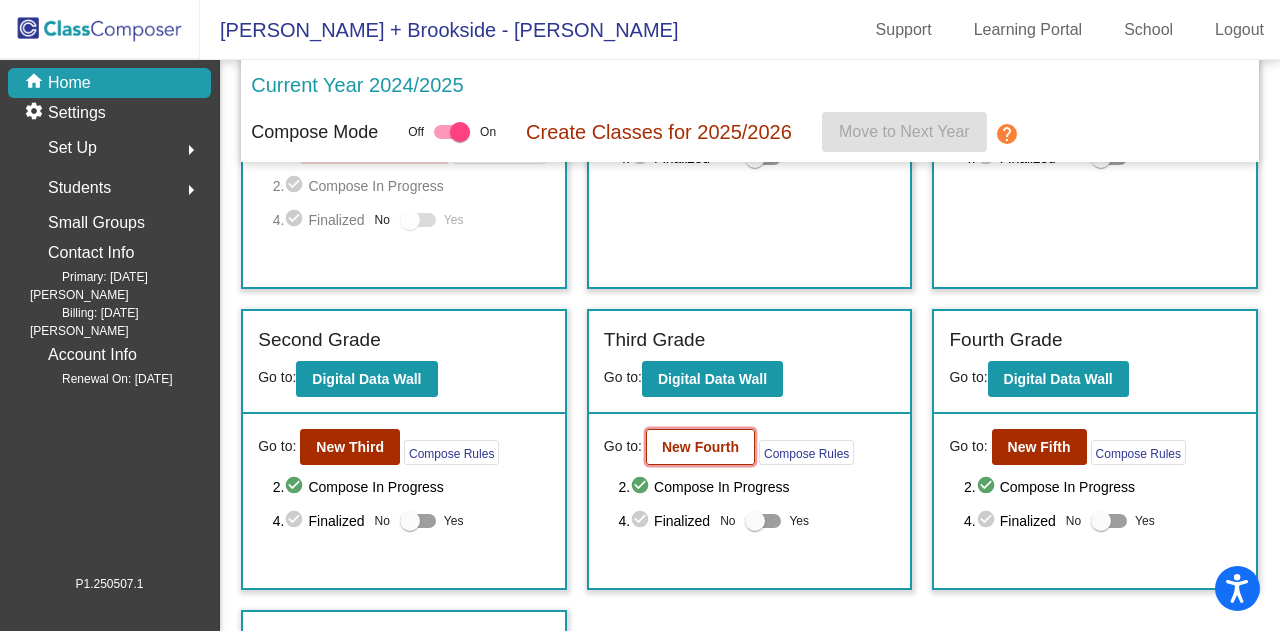click on "New Fourth" 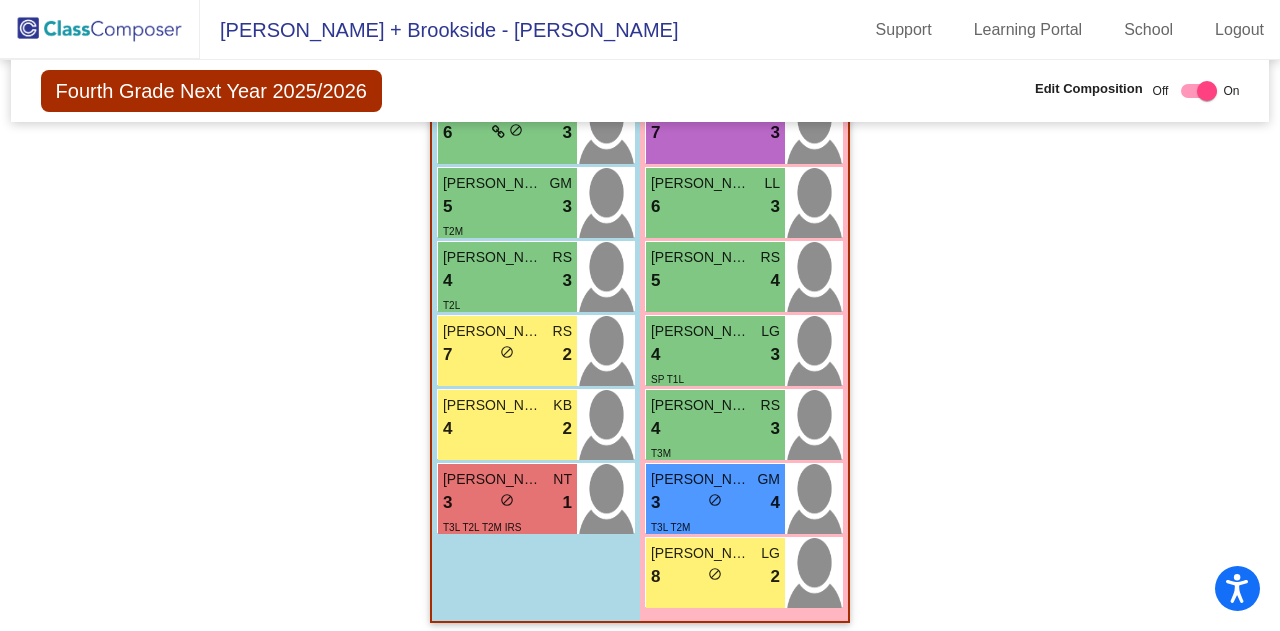scroll, scrollTop: 3749, scrollLeft: 0, axis: vertical 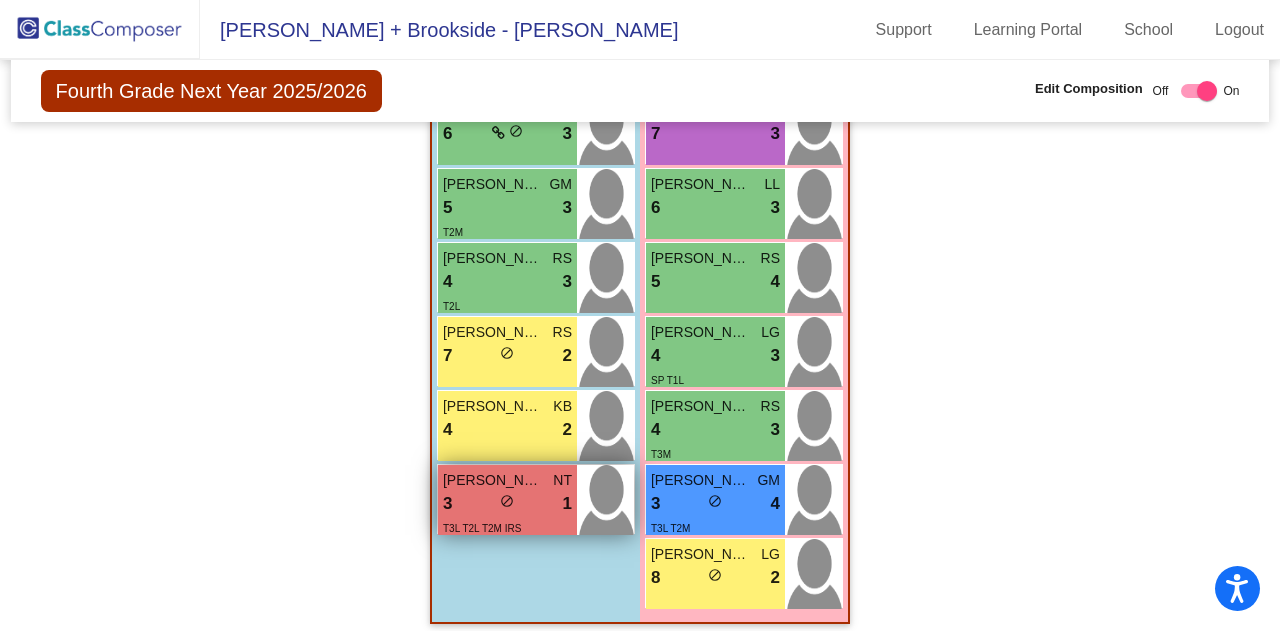 click on "do_not_disturb_alt" at bounding box center (507, 501) 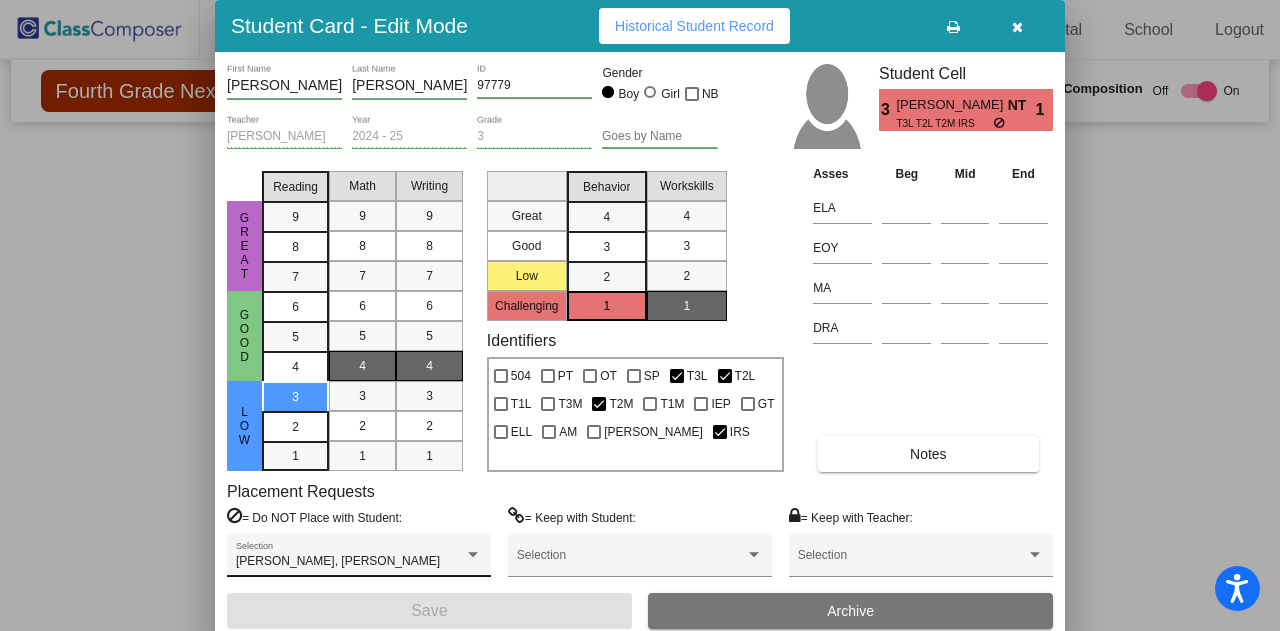 click at bounding box center (473, 554) 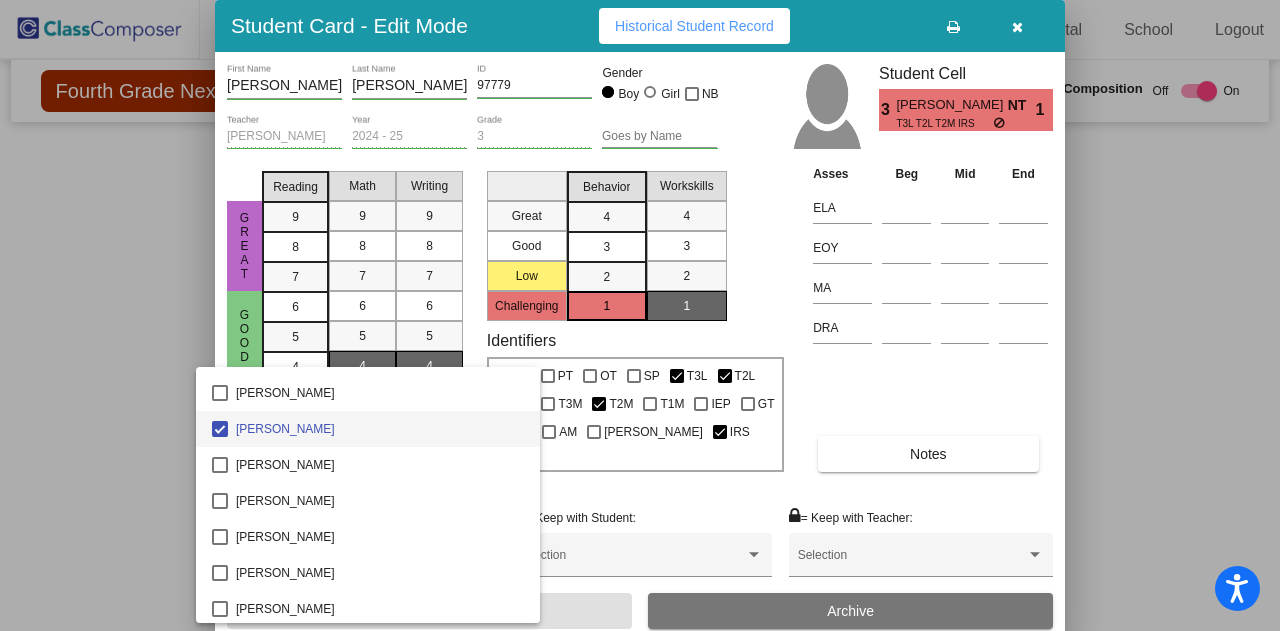 scroll, scrollTop: 985, scrollLeft: 0, axis: vertical 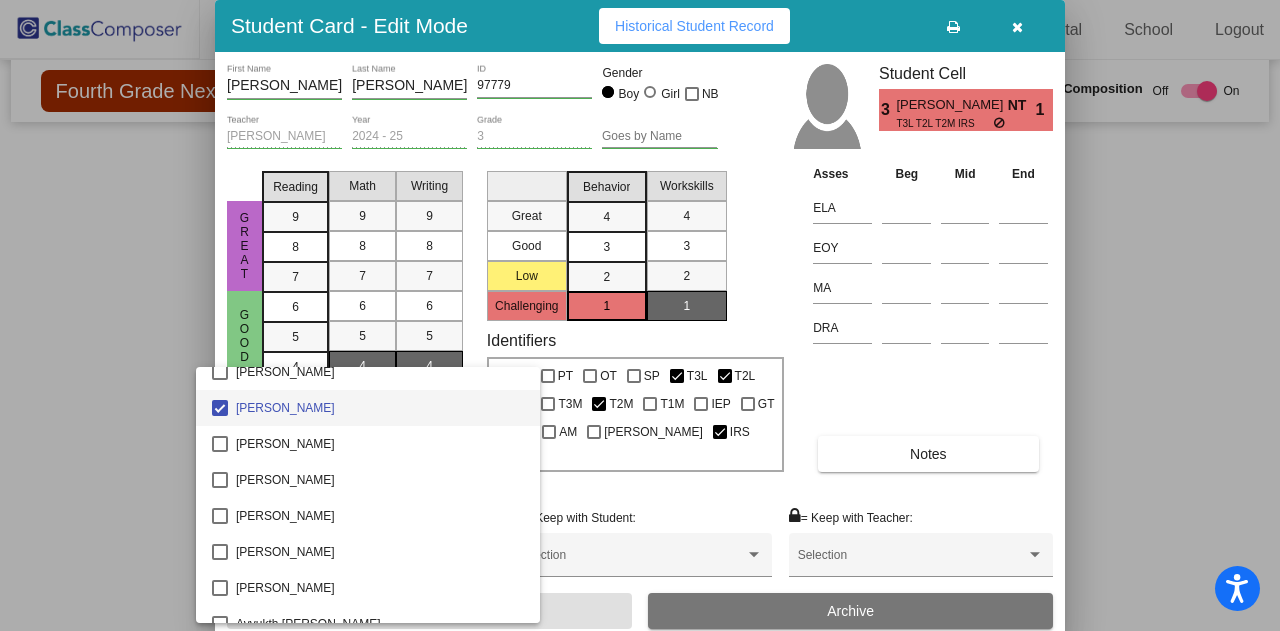 click at bounding box center (640, 315) 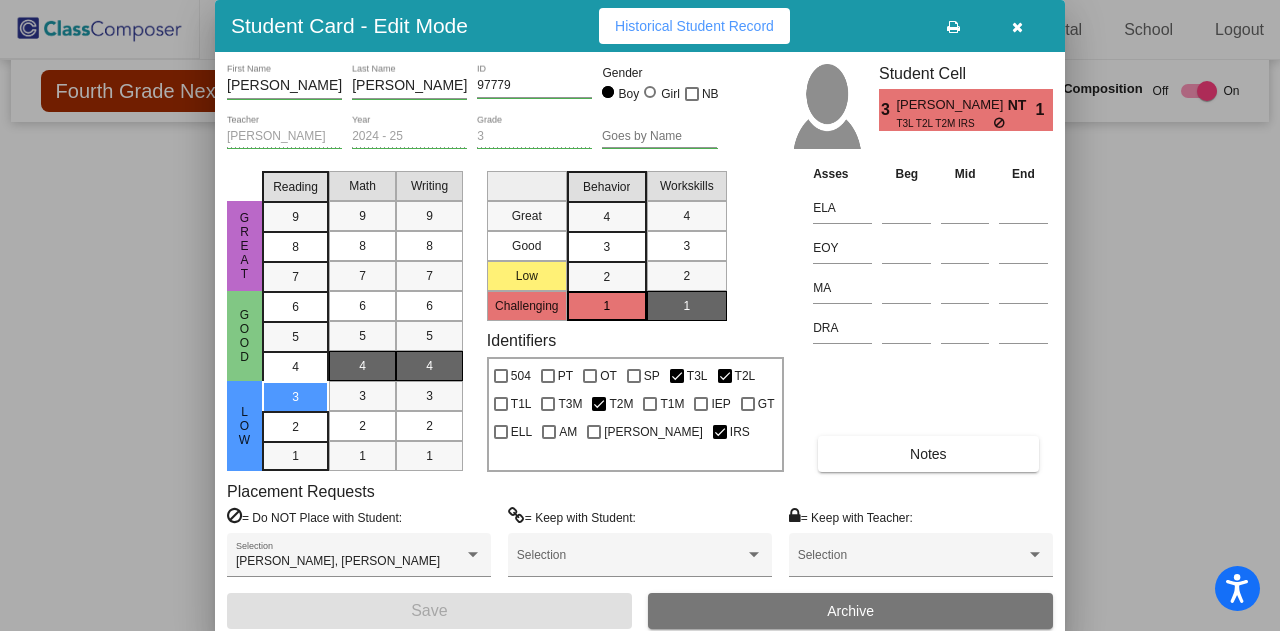 click at bounding box center (1017, 26) 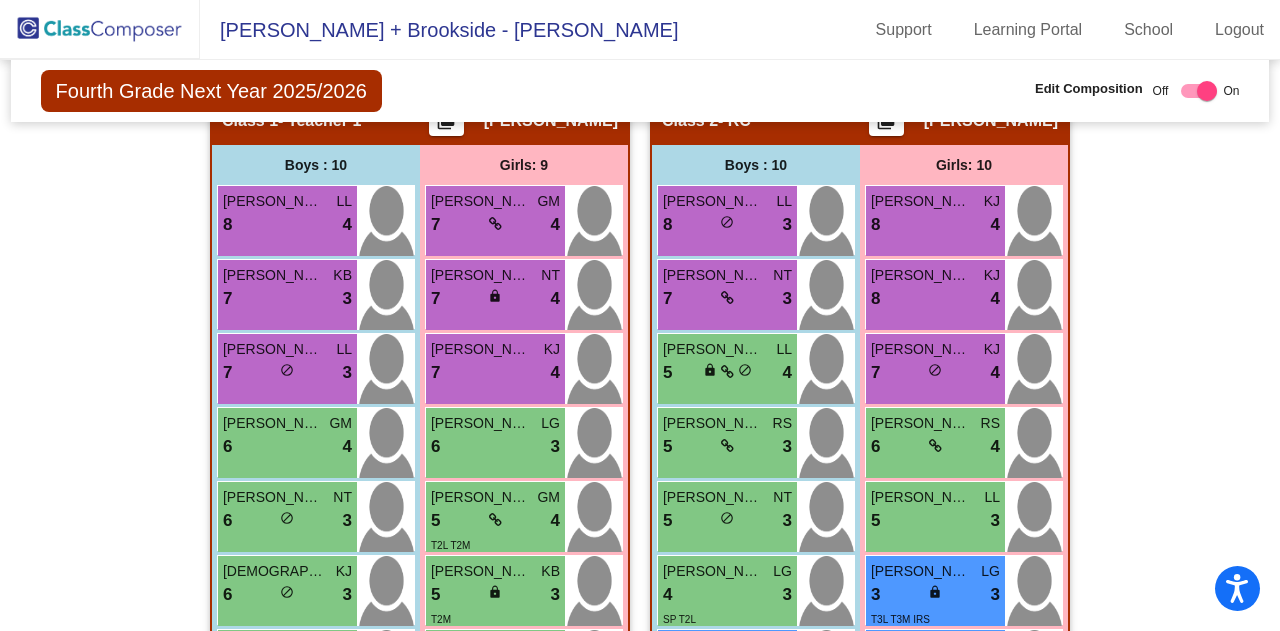 scroll, scrollTop: 709, scrollLeft: 0, axis: vertical 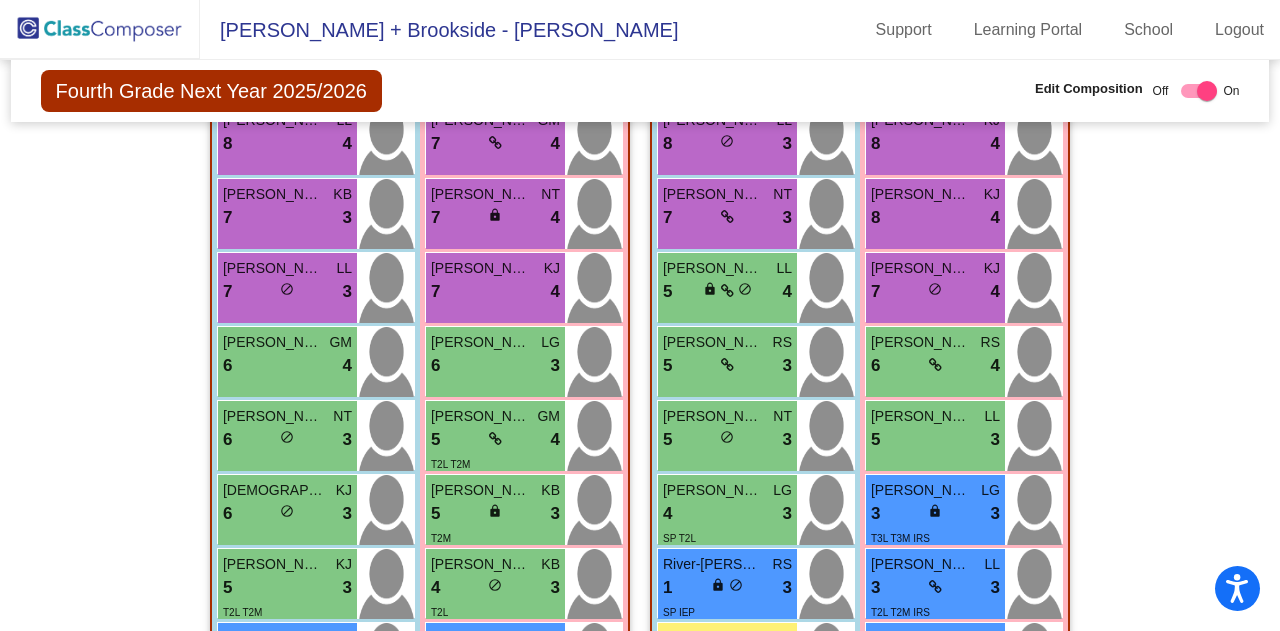 click on "Hallway   - Hallway Class  picture_as_pdf  Add Student  First Name Last Name Student Id  (Recommended)   Boy   Girl   Non Binary Add Close  Boys : 0    No Students   Girls: 0   No Students   Class 1   - Teacher 1  picture_as_pdf Jennifer Scarpa  Add Student  First Name Last Name Student Id  (Recommended)   Boy   Girl   Non Binary Add Close  Boys : 10  Aarav Shah LL 8 lock do_not_disturb_alt 4 Kiaan Mishra KB 7 lock do_not_disturb_alt 3 Nathaniel Wahba LL 7 lock do_not_disturb_alt 3 Harry Dawkins GM 6 lock do_not_disturb_alt 4 Darin Chan NT 6 lock do_not_disturb_alt 3 Christian Ristov KJ 6 lock do_not_disturb_alt 3 Elijah Clay KJ 5 lock do_not_disturb_alt 3 T2L T2M Julian Perez GM 3 lock do_not_disturb_alt 3 T3L T2M Aadi Nirmal KB 6 lock do_not_disturb_alt 2 Jonathan Kotler LG 5 lock do_not_disturb_alt 2 Girls: 9 Salvi Pal GM 7 lock do_not_disturb_alt 4 Alexandra Gross NT 7 lock do_not_disturb_alt 4 Nishika Miglani KJ 7 lock do_not_disturb_alt 4 Anika Haran LG 6 lock do_not_disturb_alt 3 Alira Cosaj GM 5" 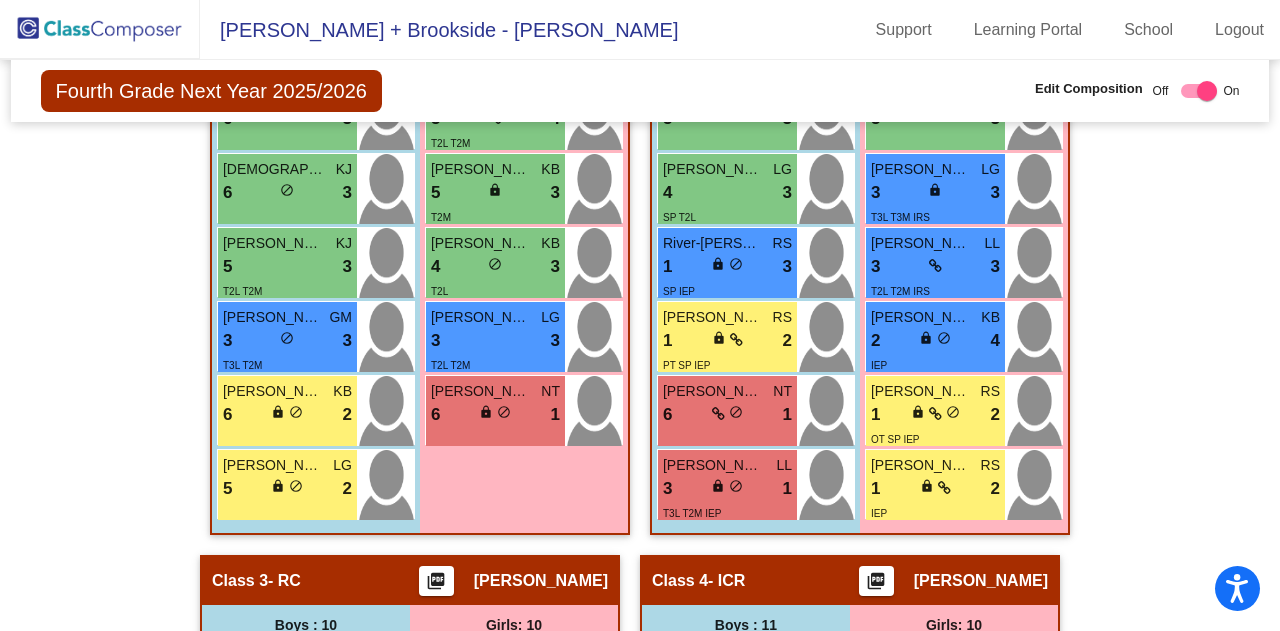 scroll, scrollTop: 1029, scrollLeft: 0, axis: vertical 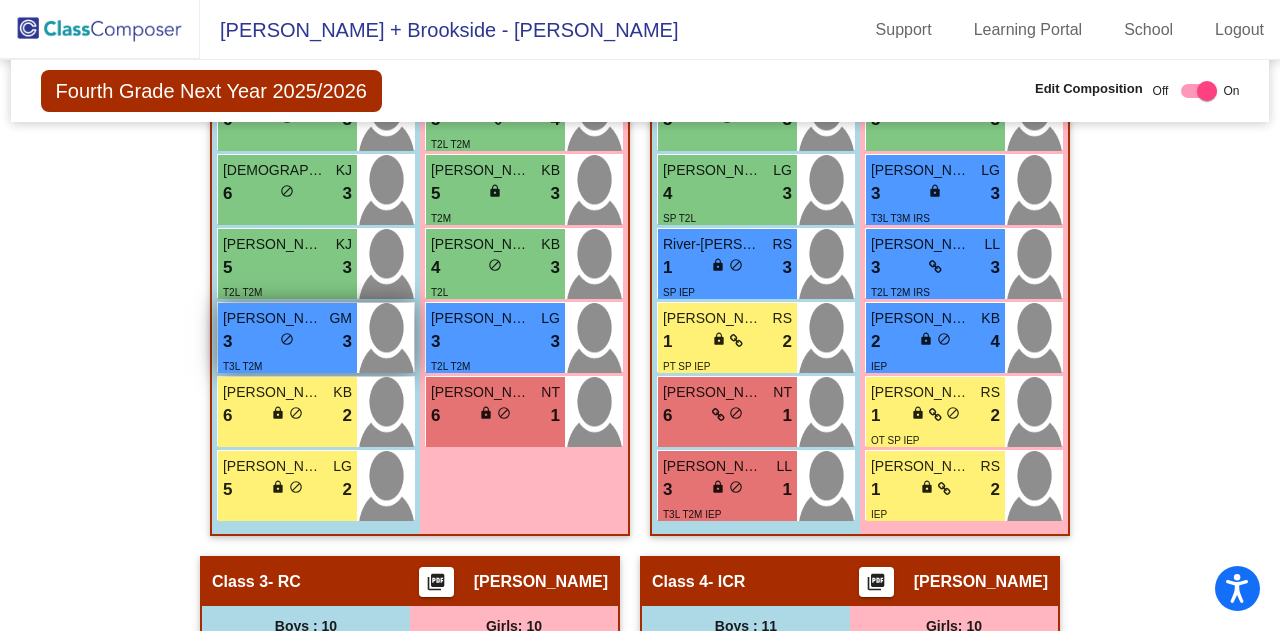 click on "3 lock do_not_disturb_alt 3" at bounding box center (287, 342) 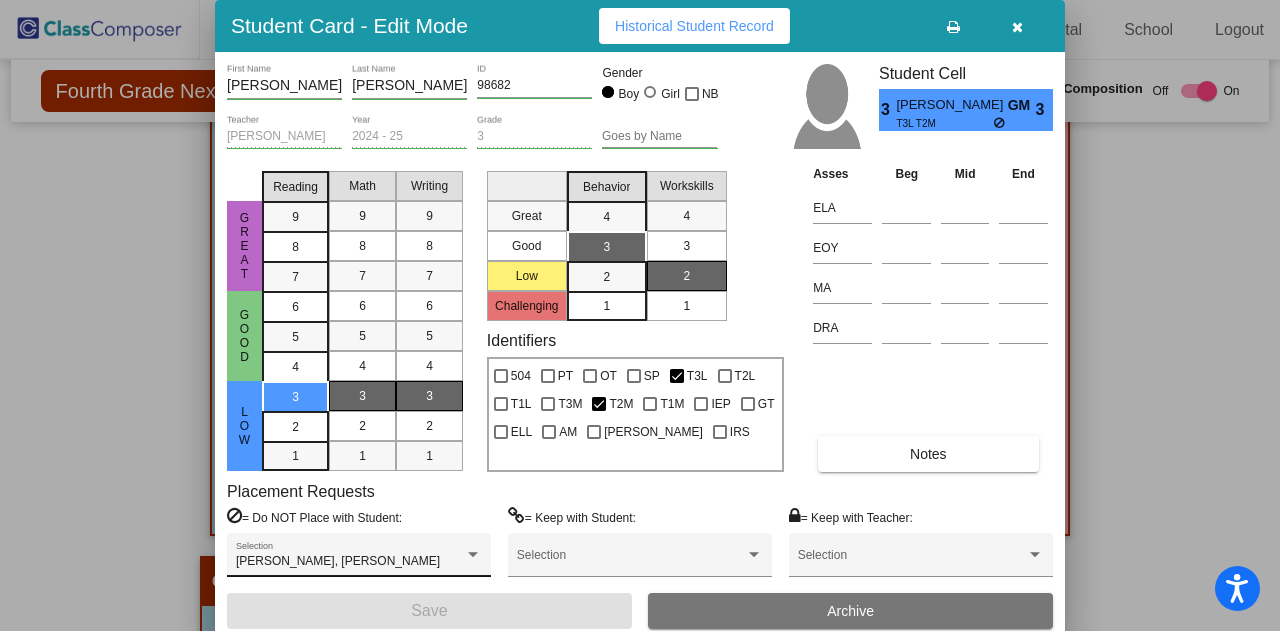 click at bounding box center [473, 555] 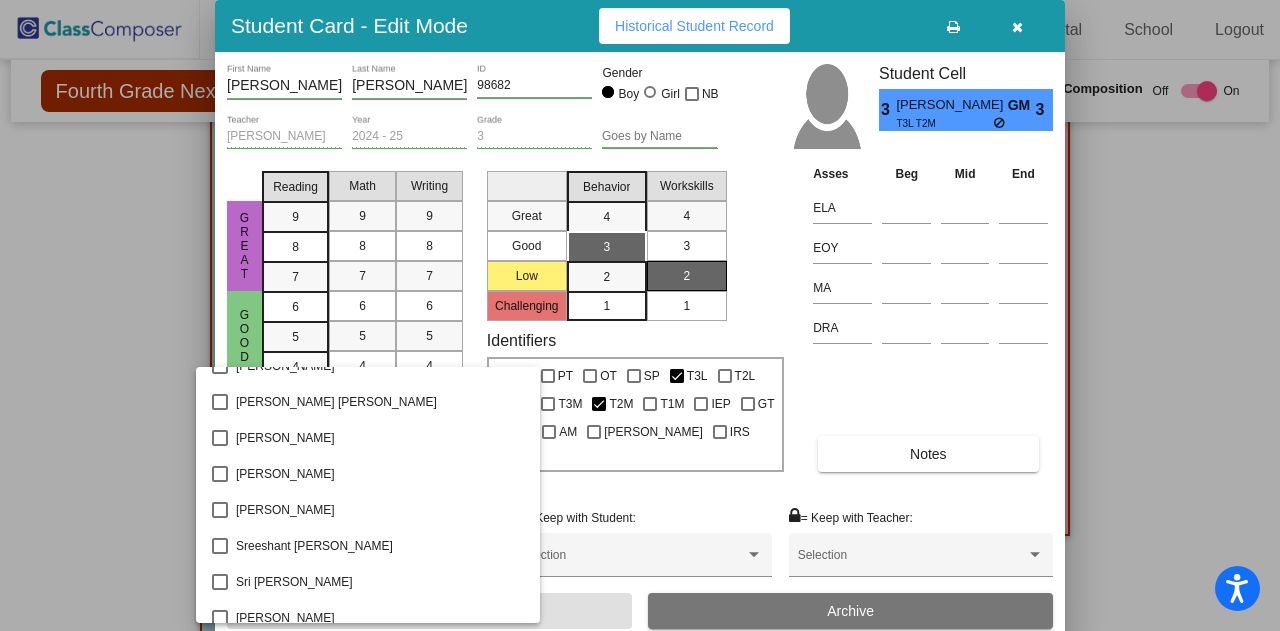 scroll, scrollTop: 4784, scrollLeft: 0, axis: vertical 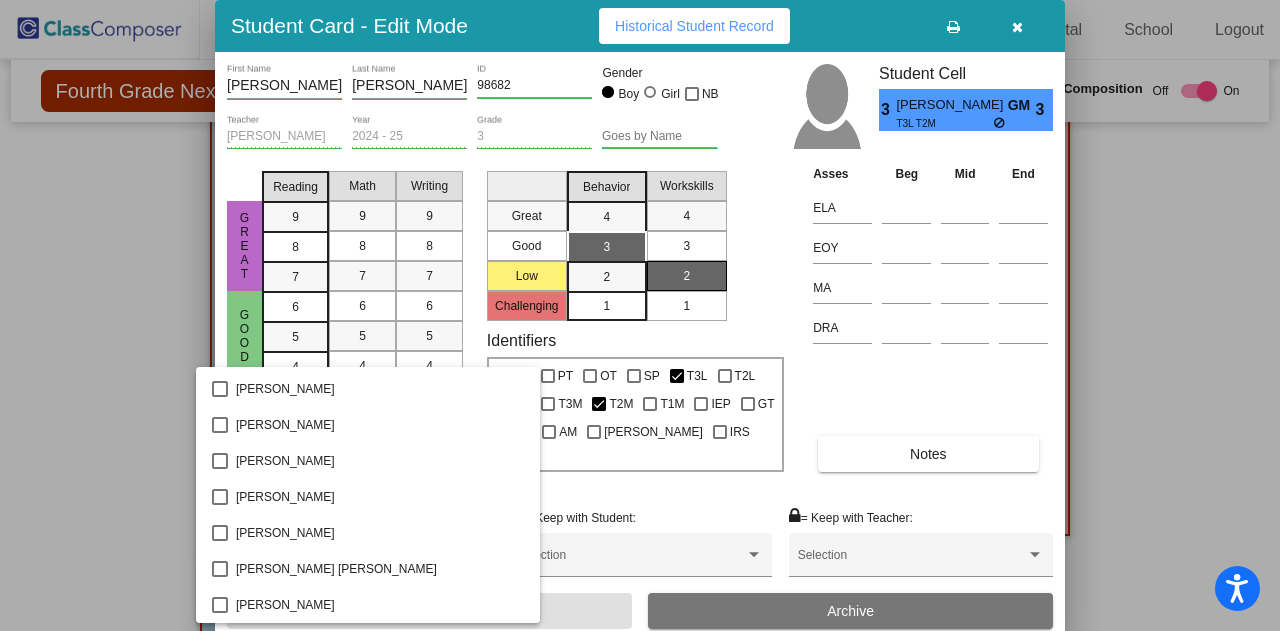 click at bounding box center (640, 315) 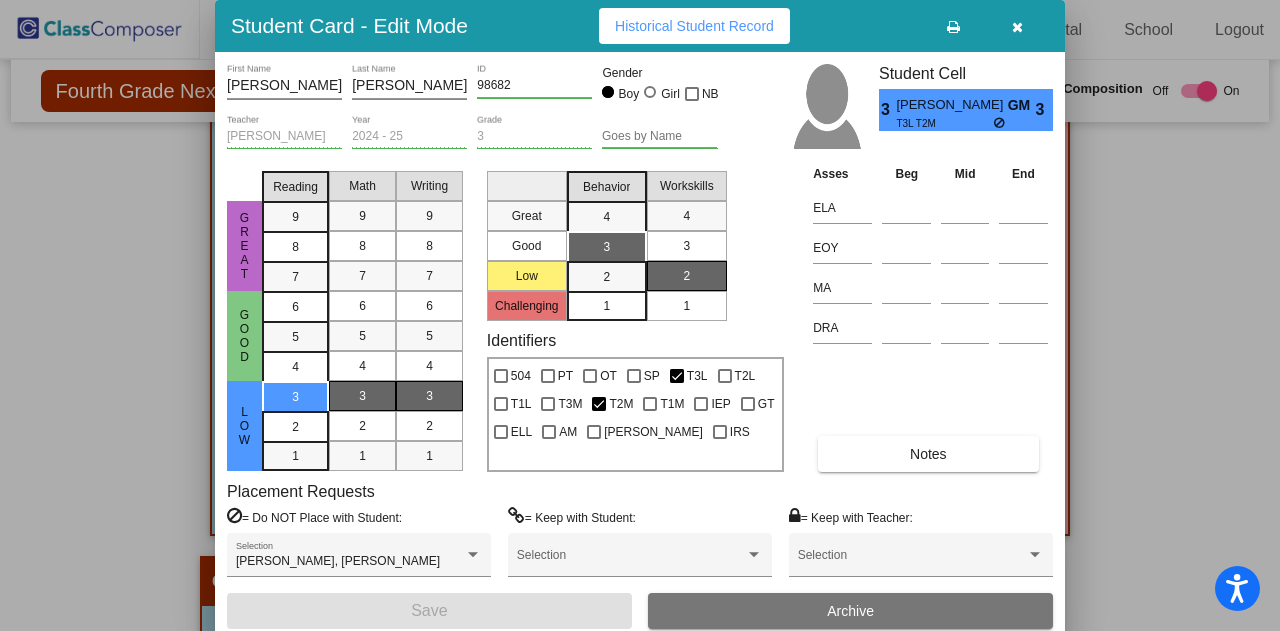 click at bounding box center [1017, 27] 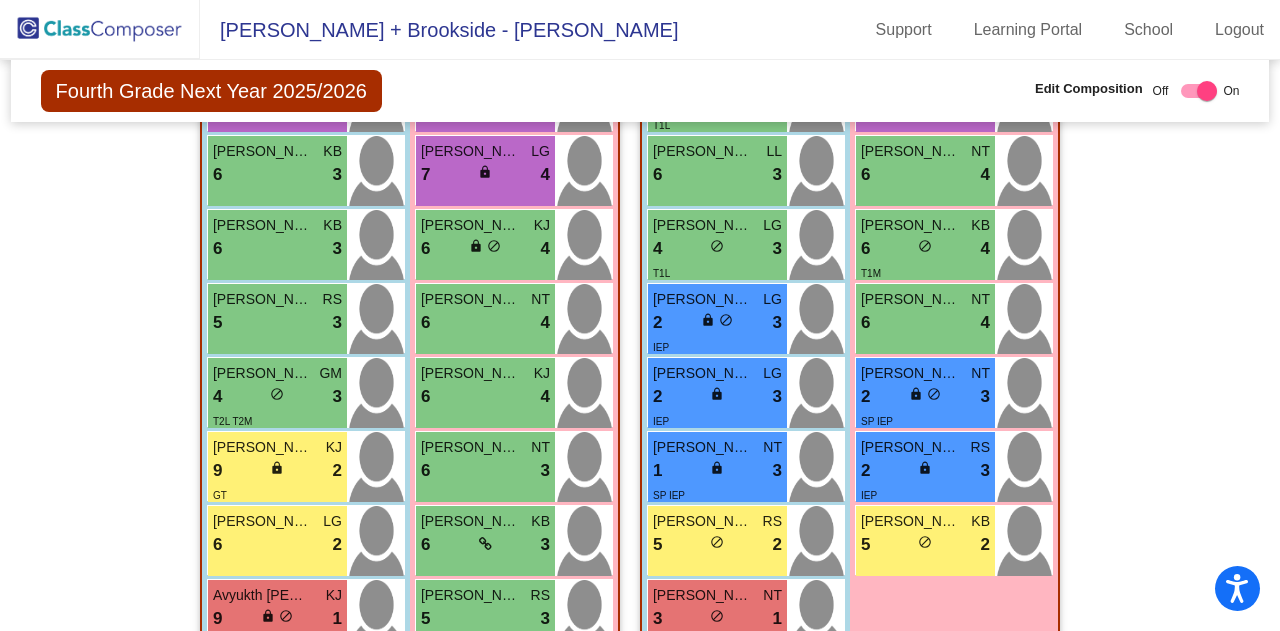 scroll, scrollTop: 2699, scrollLeft: 0, axis: vertical 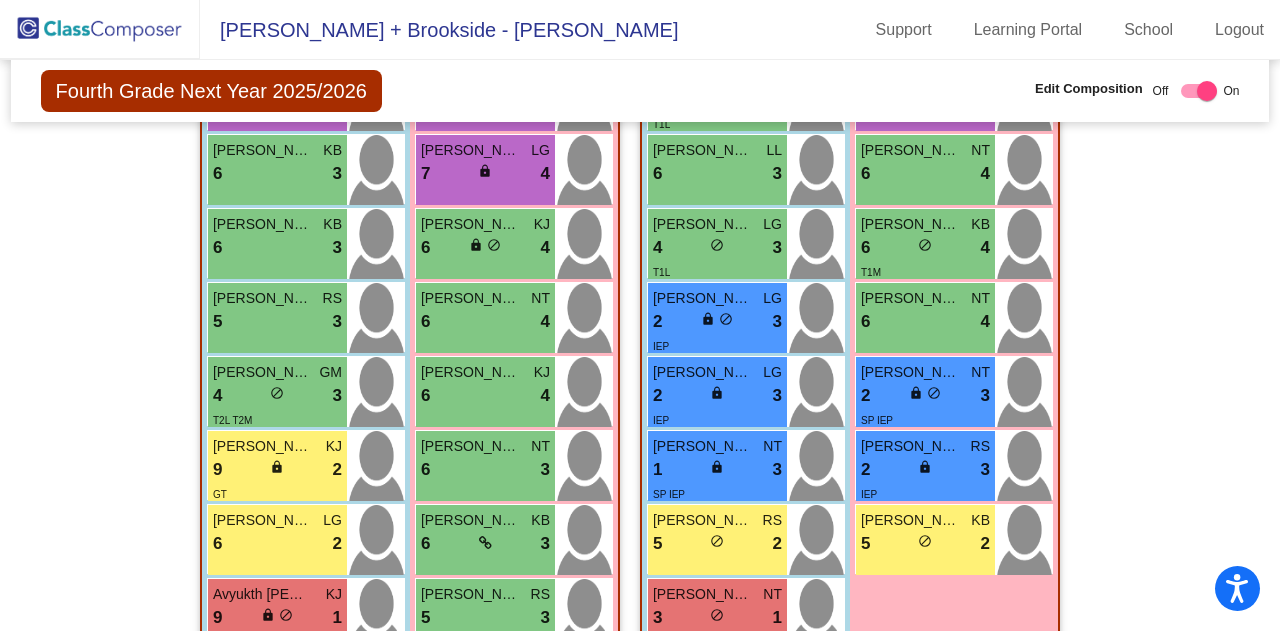 click on "Juliana Bekhit" at bounding box center (911, 520) 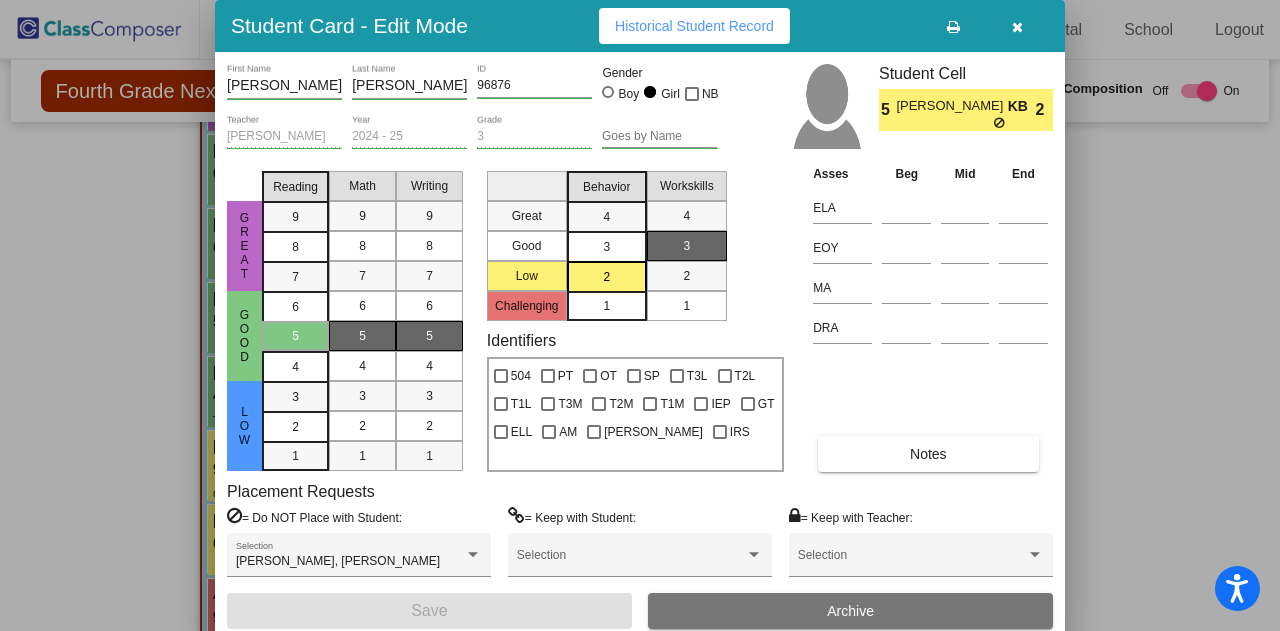 click at bounding box center [1017, 26] 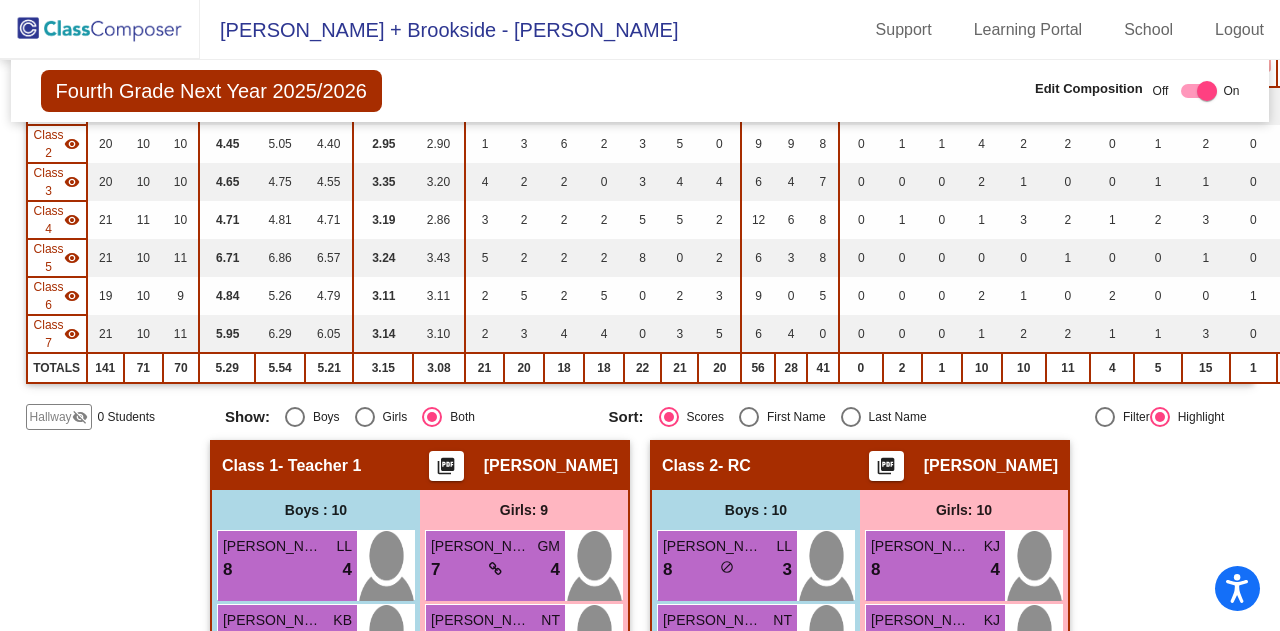 scroll, scrollTop: 267, scrollLeft: 0, axis: vertical 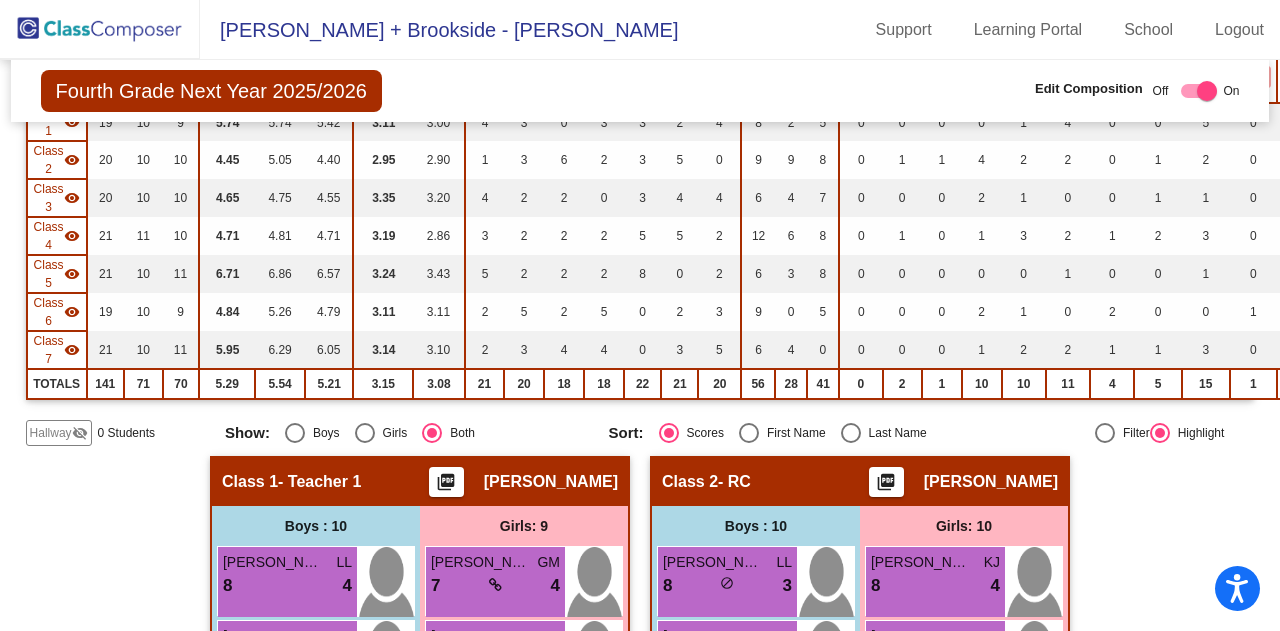 click on "Fourth Grade Next Year 2025/2026" 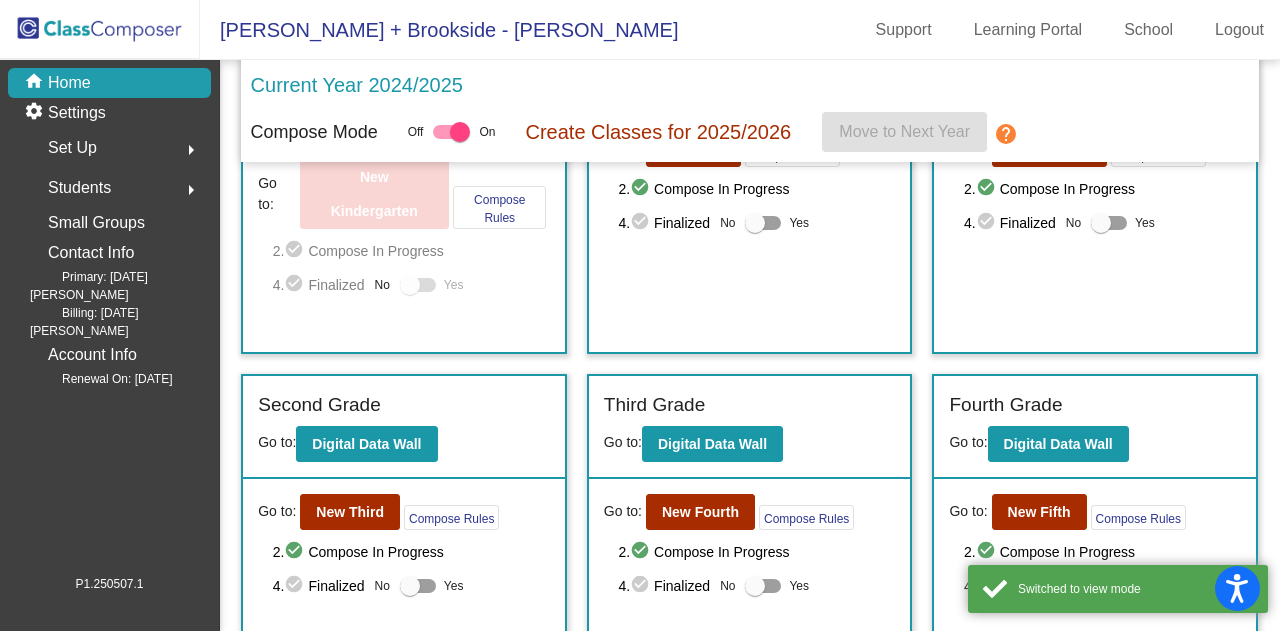 scroll, scrollTop: 310, scrollLeft: 0, axis: vertical 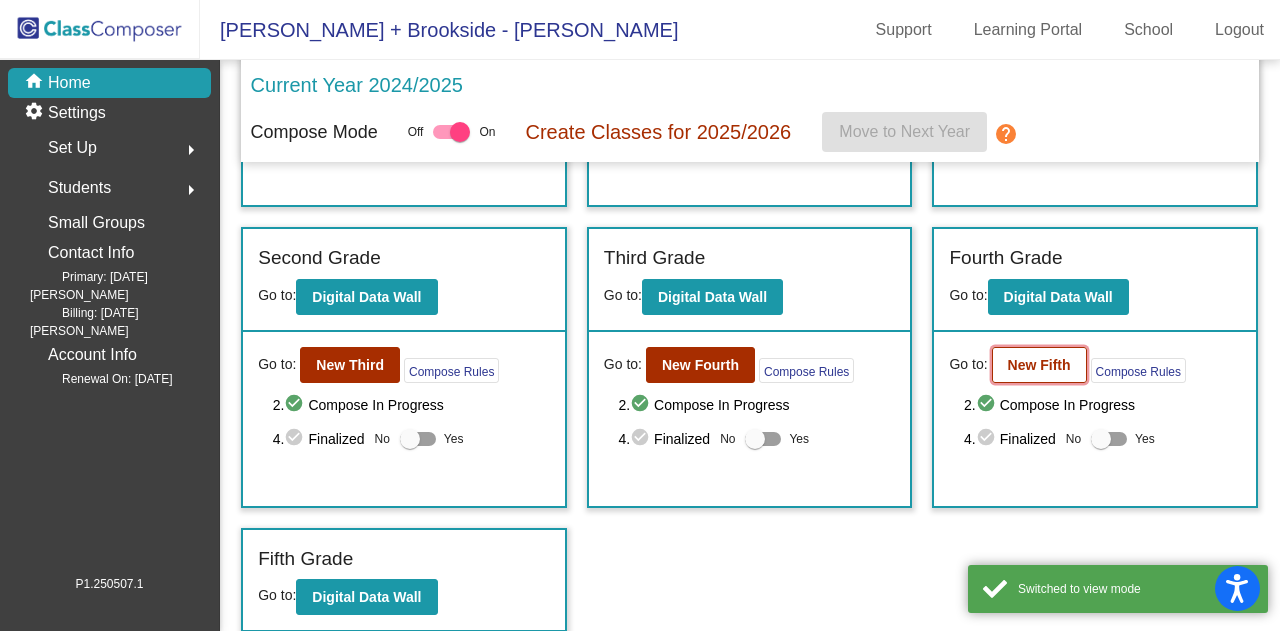 click on "New Fifth" 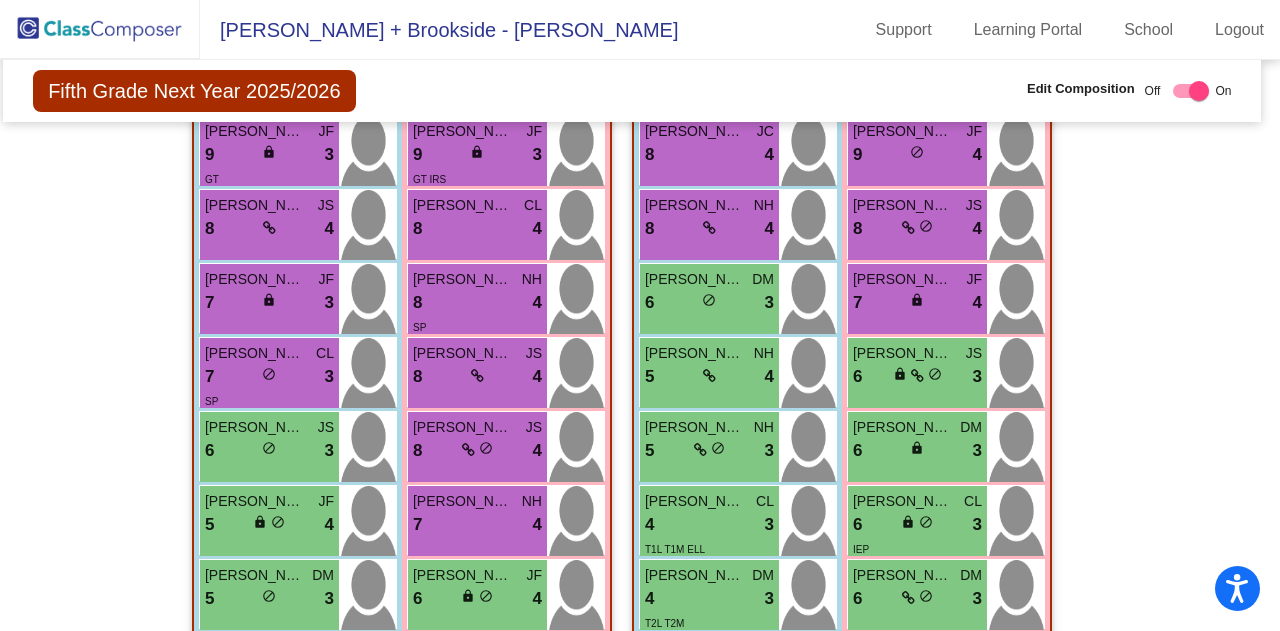 scroll, scrollTop: 1668, scrollLeft: 8, axis: both 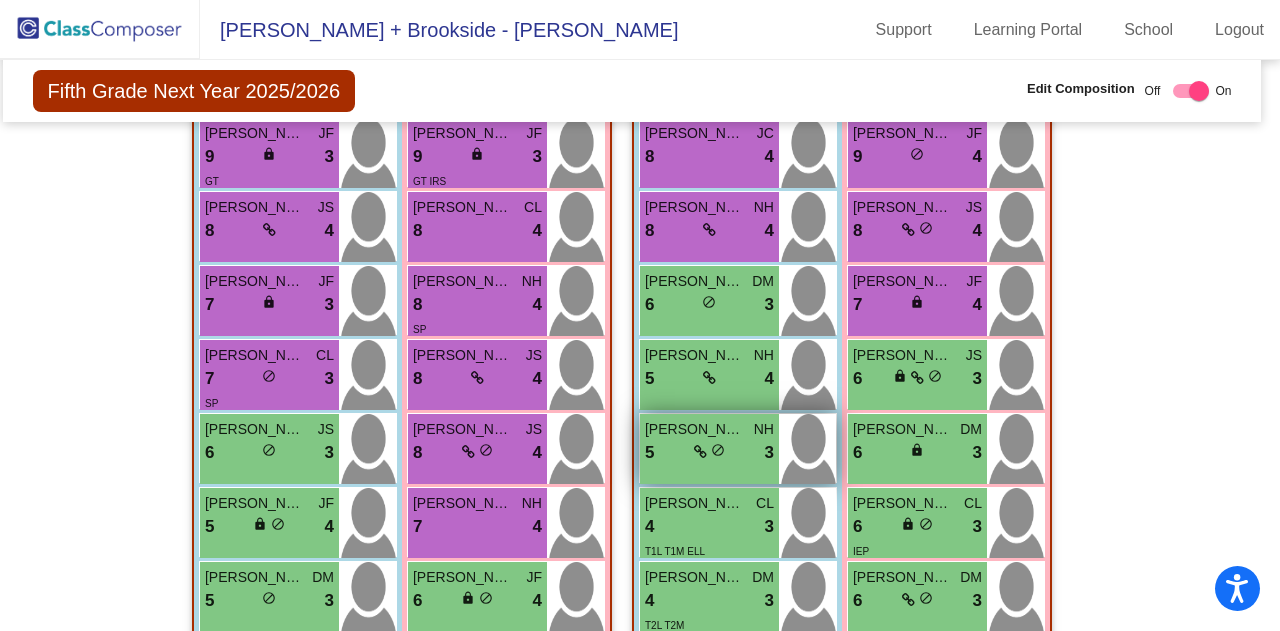click on "Artem Zhmutskyy" at bounding box center [695, 429] 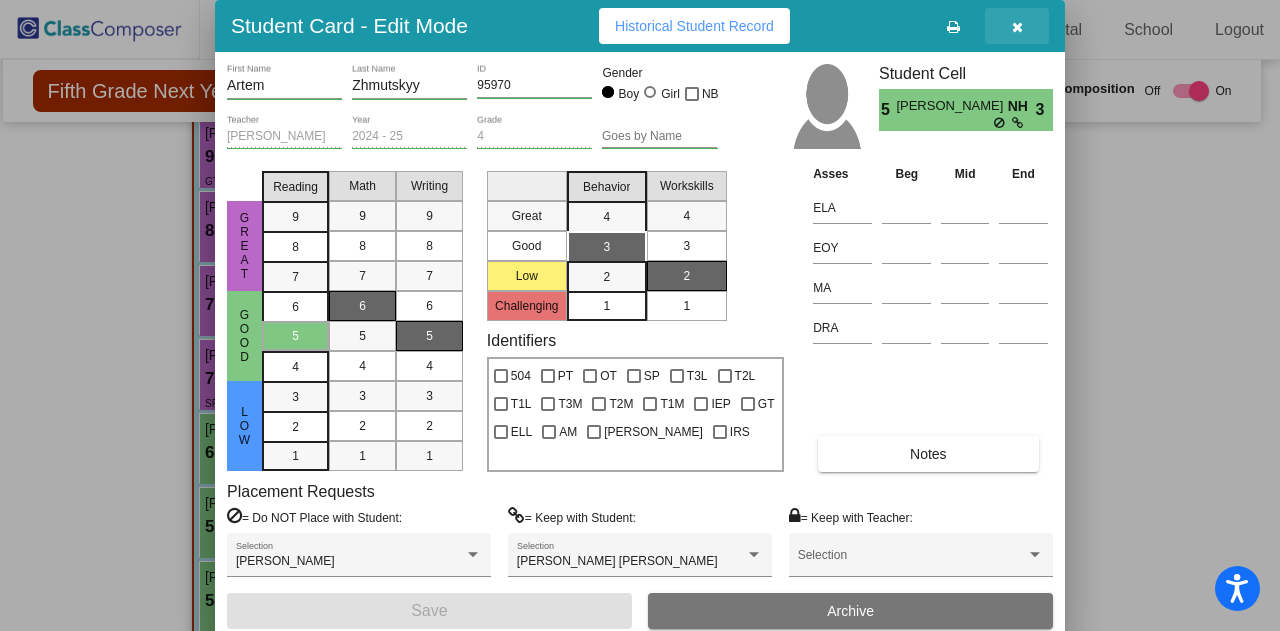 click at bounding box center (1017, 27) 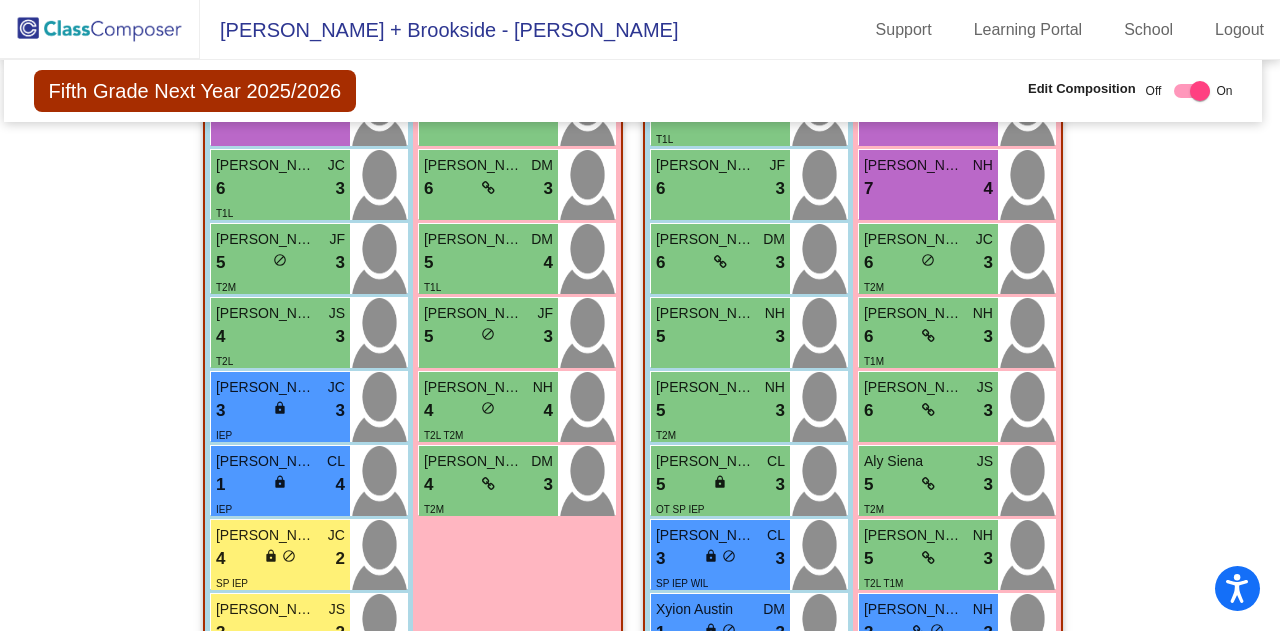 scroll, scrollTop: 3092, scrollLeft: 7, axis: both 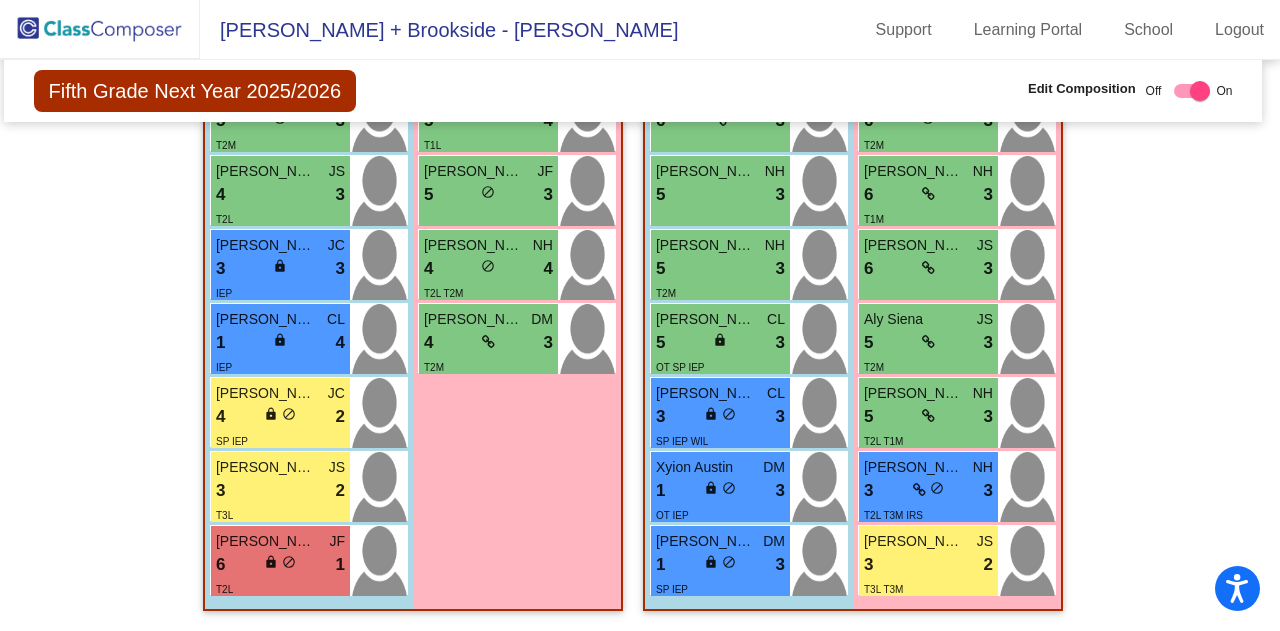 click on "Barclay Brook + Brookside - Donna" 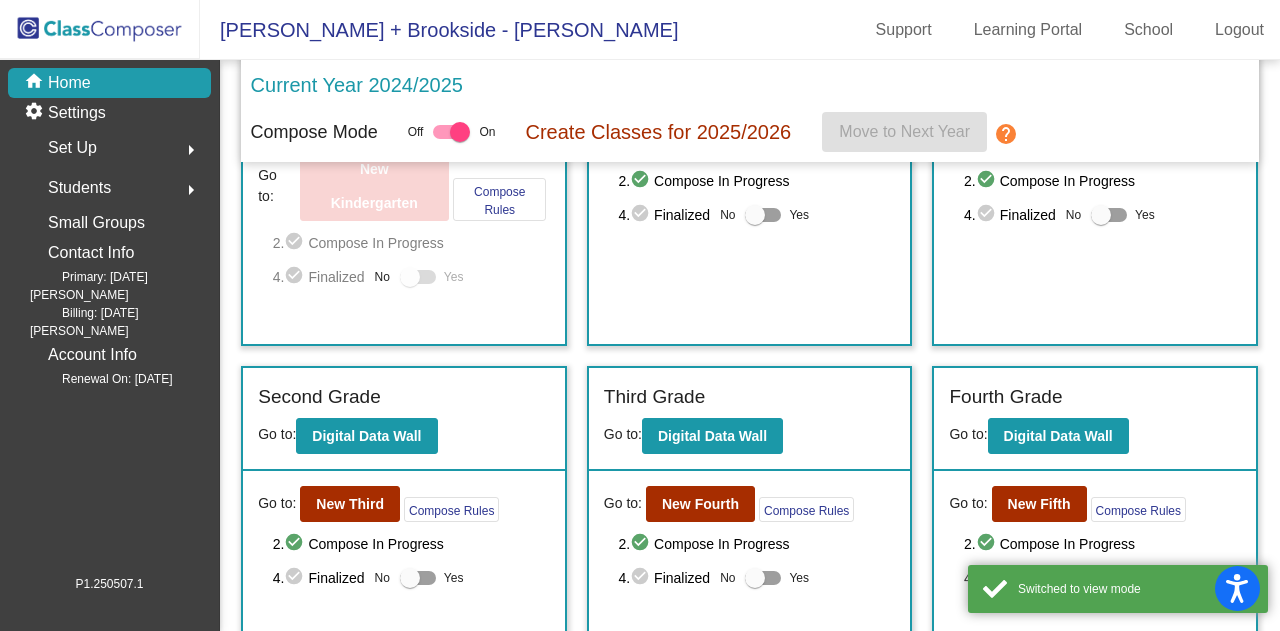 scroll, scrollTop: 310, scrollLeft: 0, axis: vertical 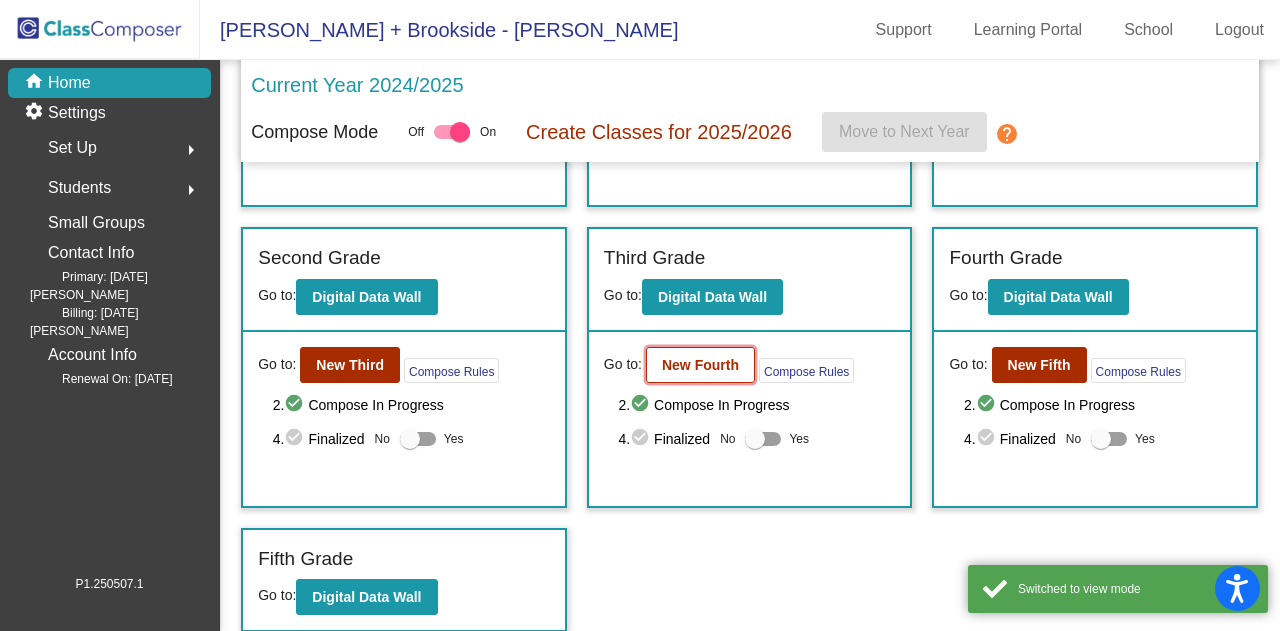 click on "New Fourth" 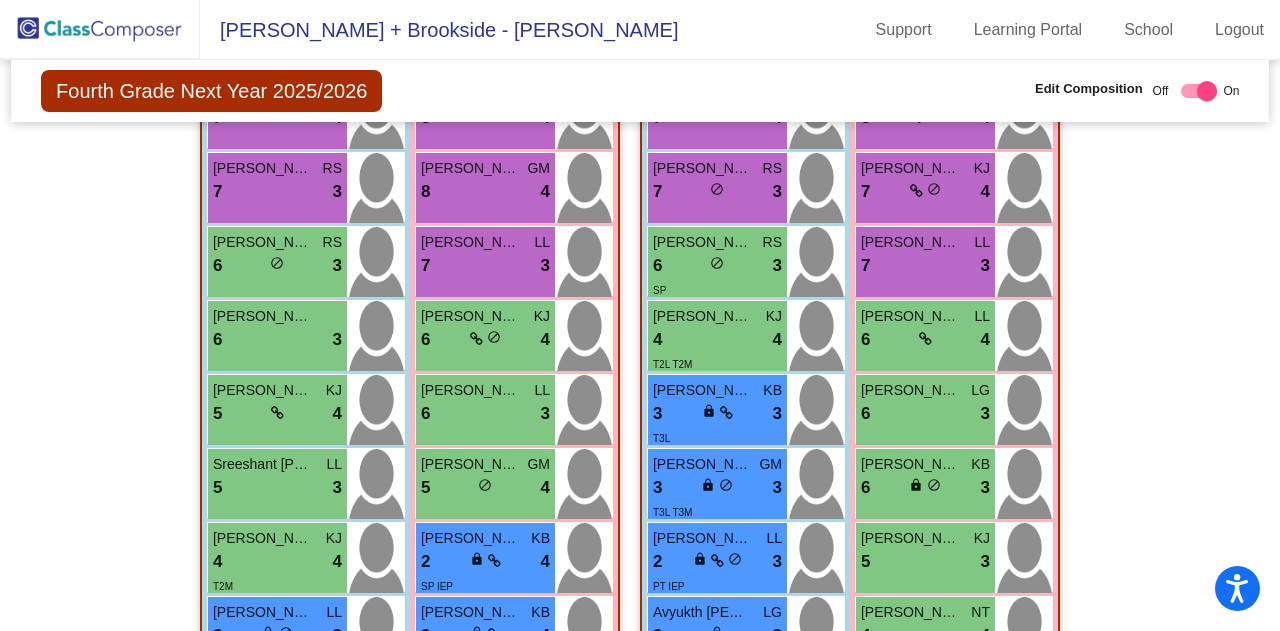 scroll, scrollTop: 1599, scrollLeft: 0, axis: vertical 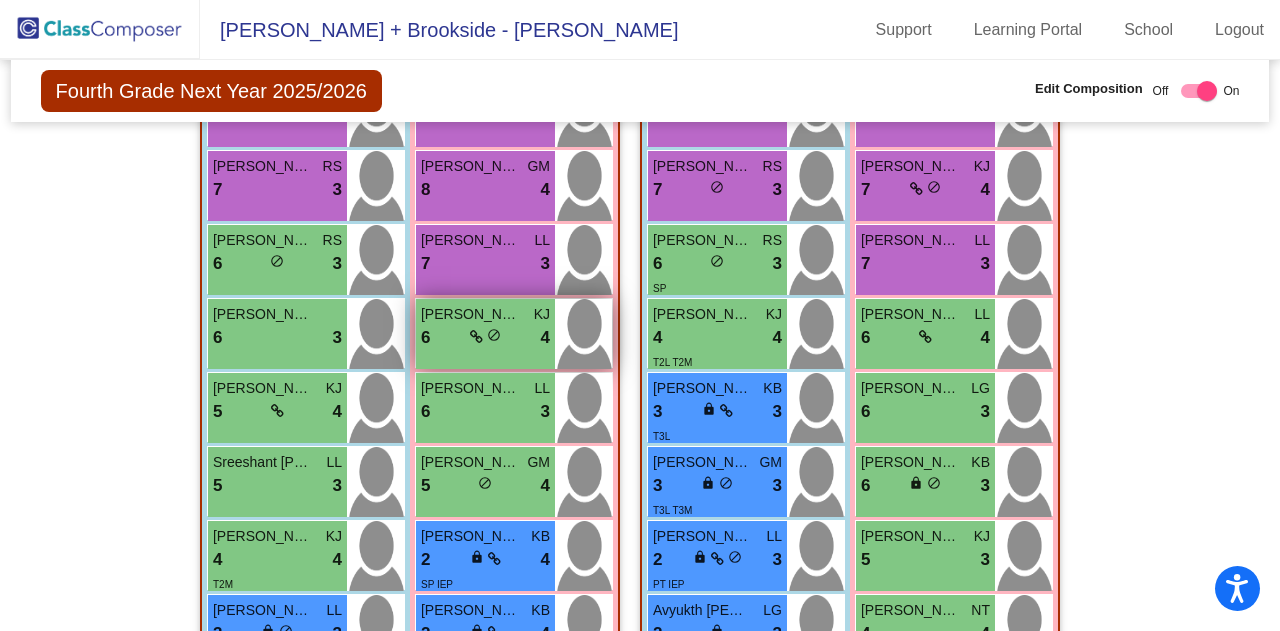 click on "Ella Clavelli" at bounding box center (471, 314) 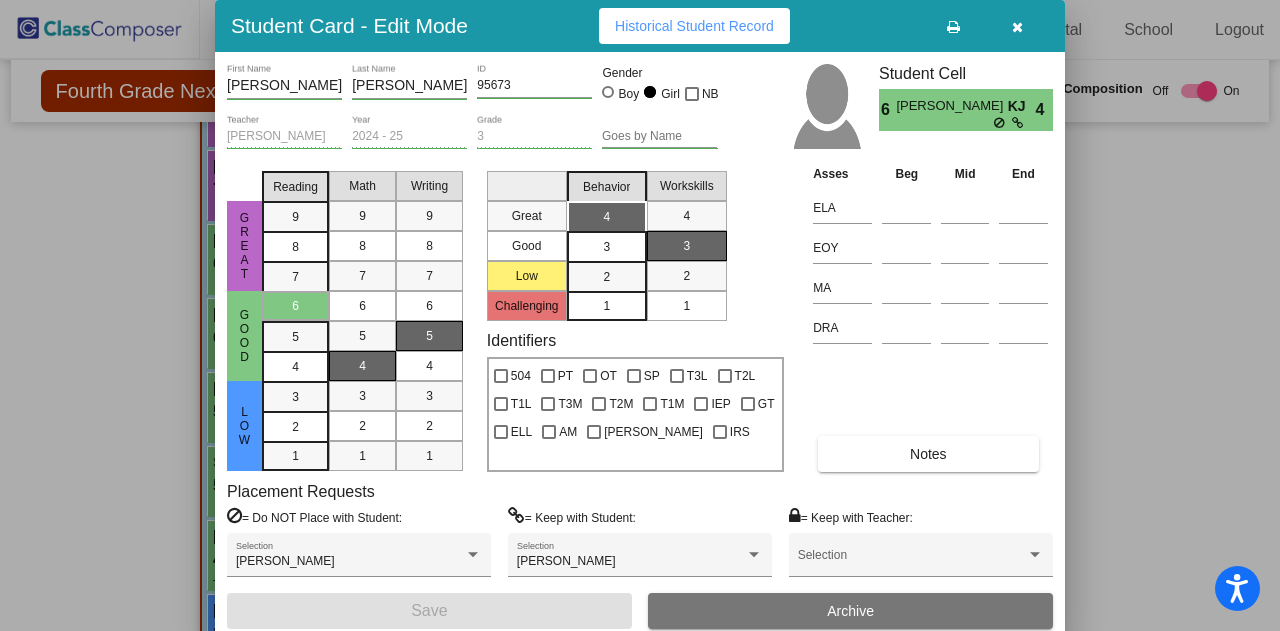 click at bounding box center (1017, 27) 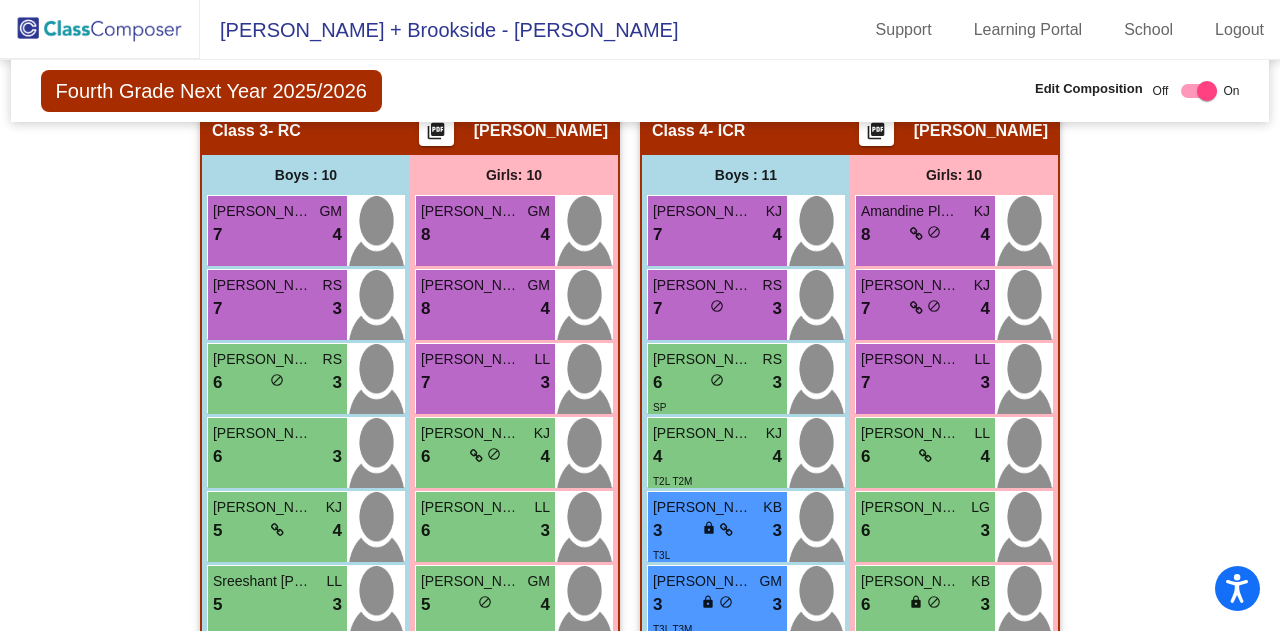 scroll, scrollTop: 1478, scrollLeft: 0, axis: vertical 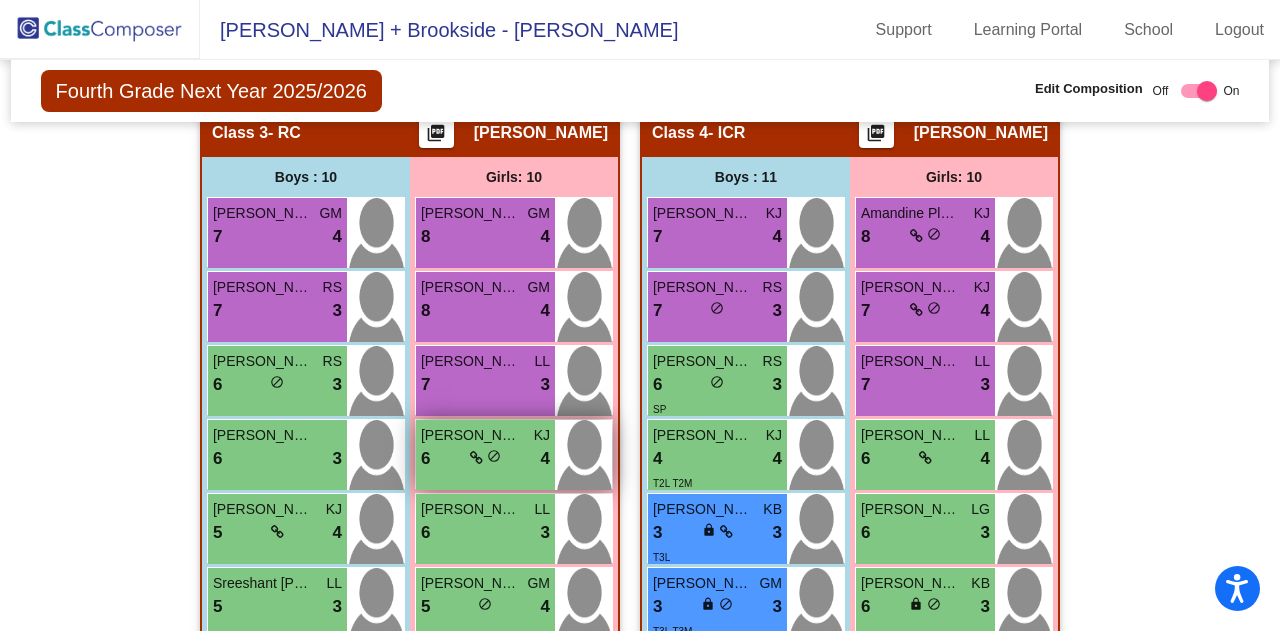 click on "6 lock do_not_disturb_alt 4" at bounding box center [485, 459] 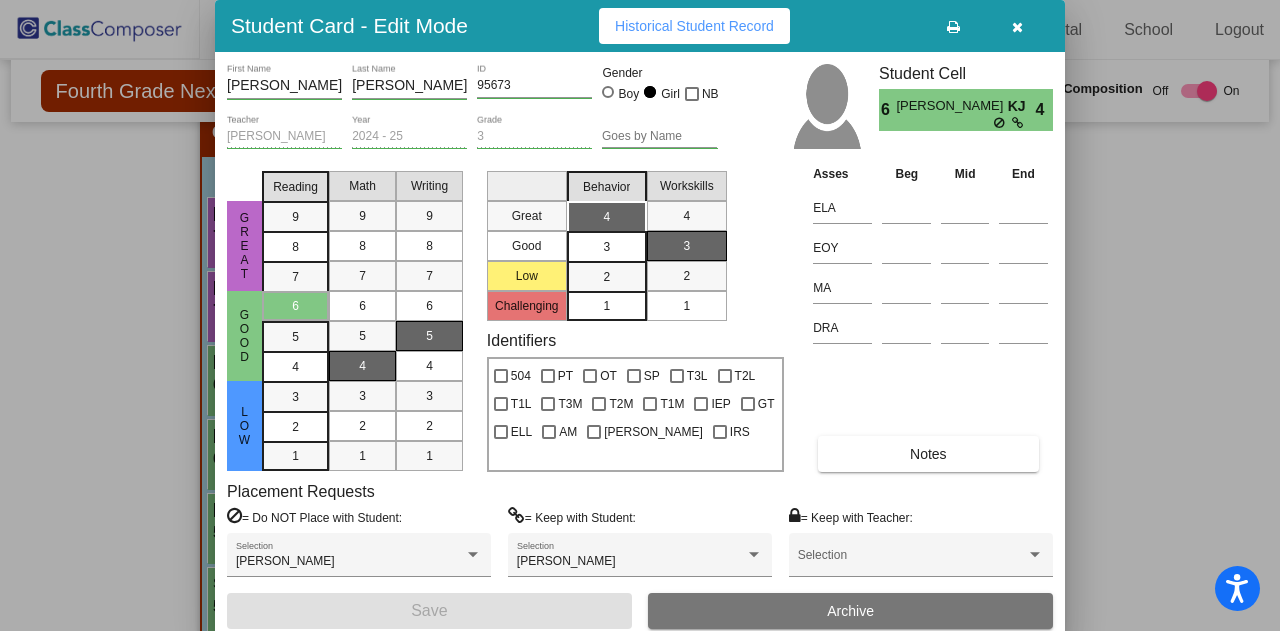 click at bounding box center [1017, 27] 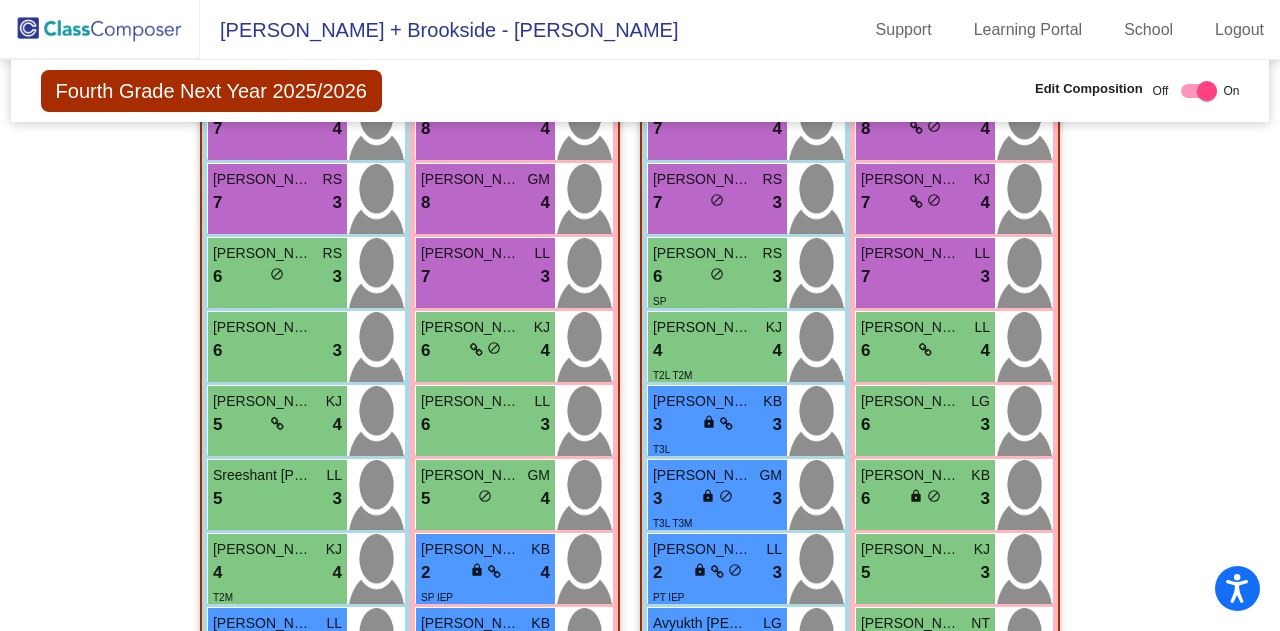 scroll, scrollTop: 1586, scrollLeft: 0, axis: vertical 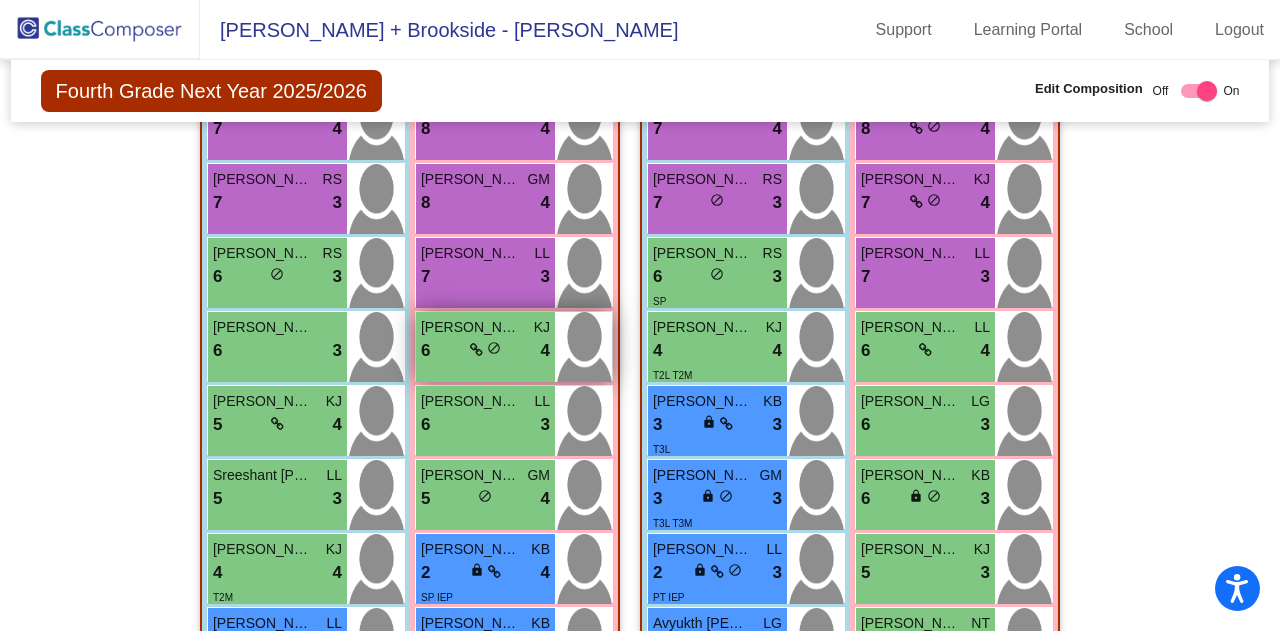 click on "6 lock do_not_disturb_alt 4" at bounding box center [485, 351] 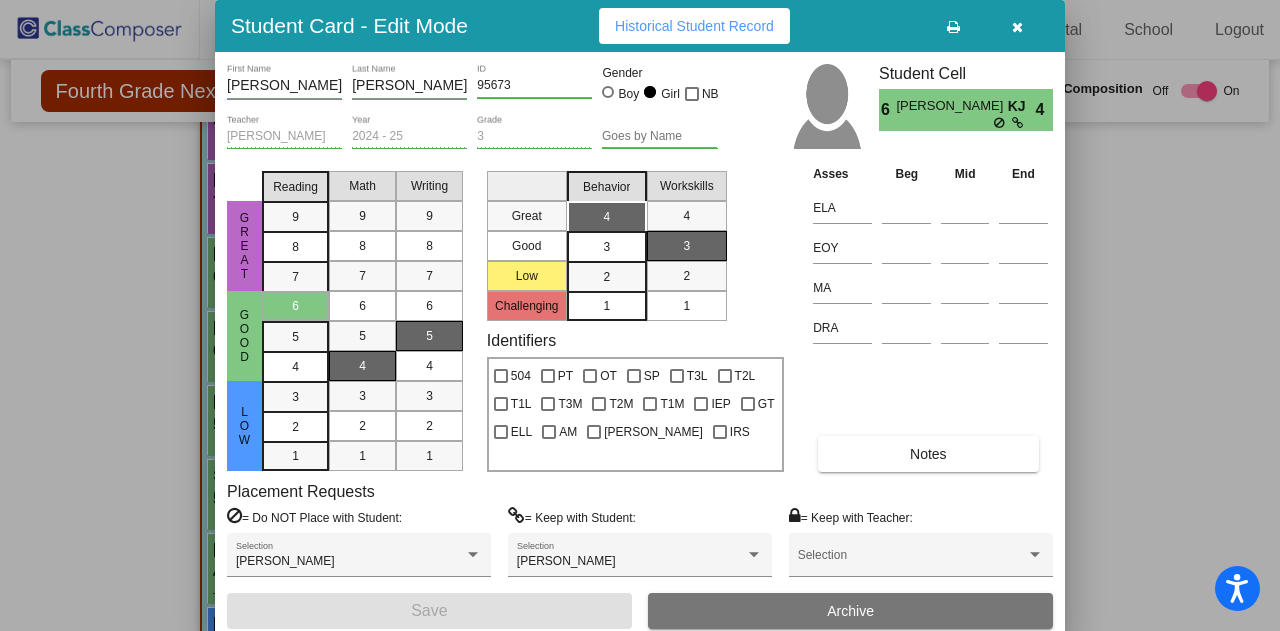 click at bounding box center [1017, 27] 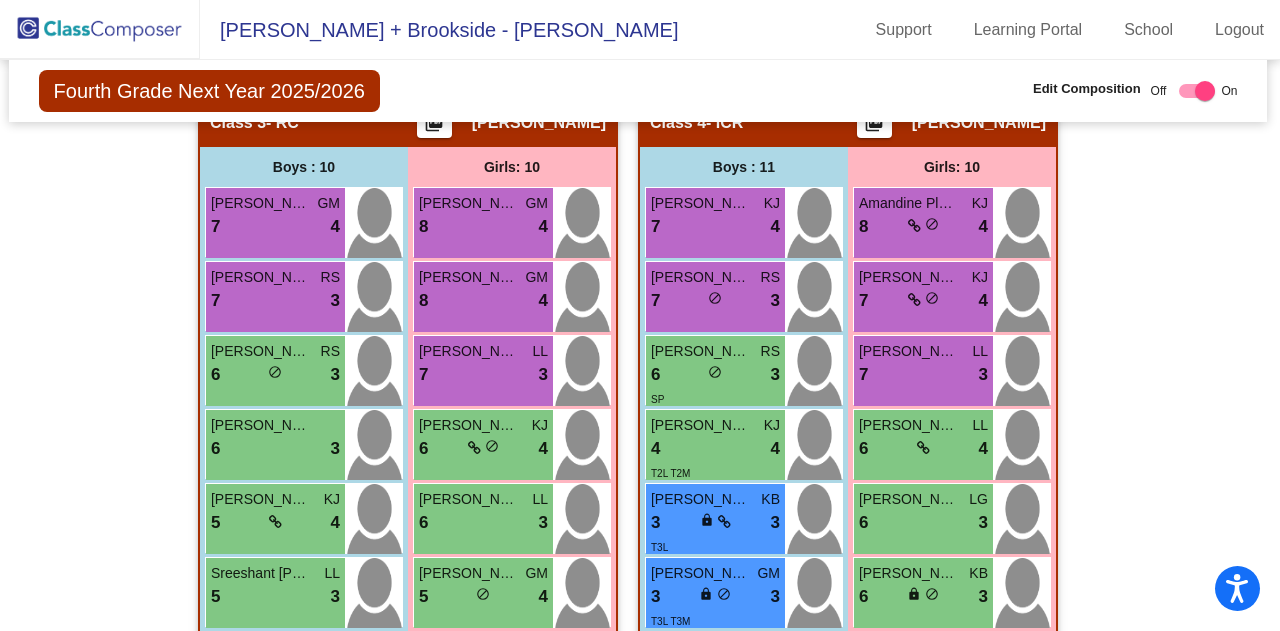 scroll, scrollTop: 1482, scrollLeft: 2, axis: both 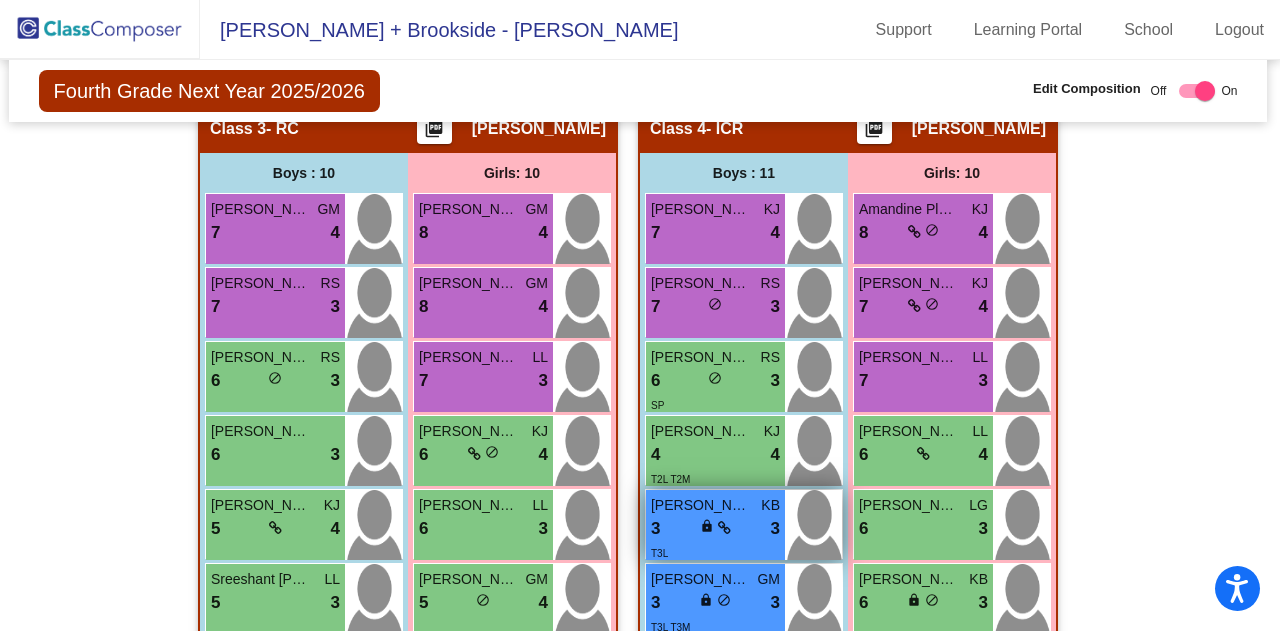 click on "Dominic D'Alliessi" at bounding box center [701, 505] 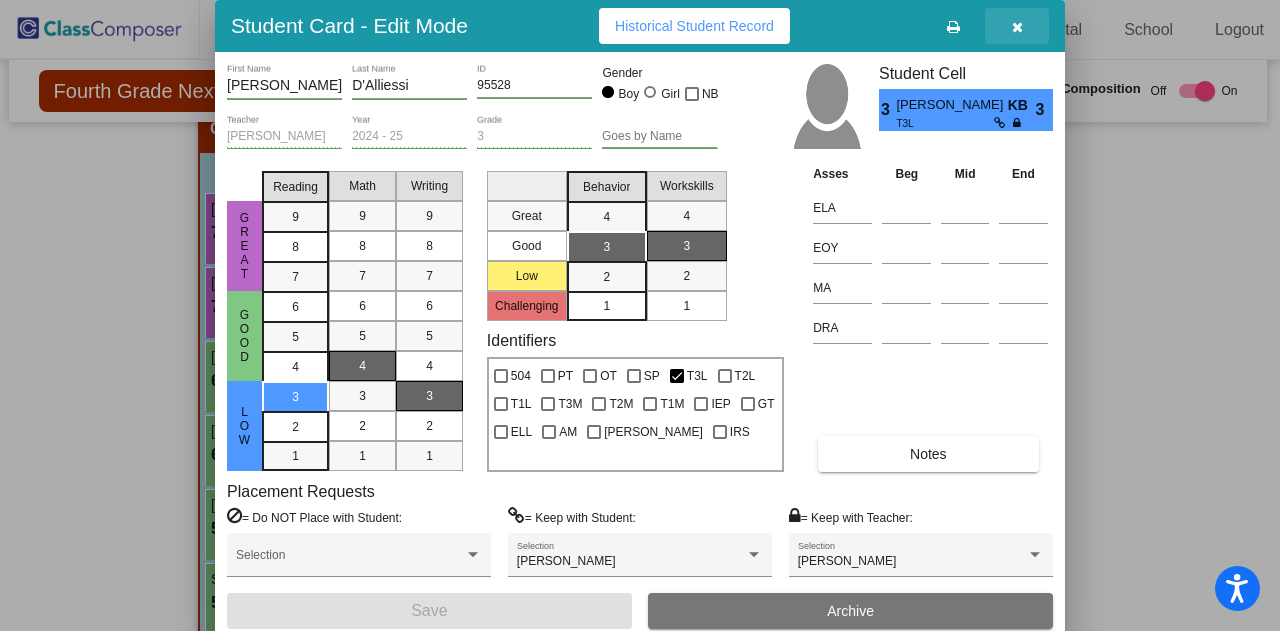 click at bounding box center (1017, 27) 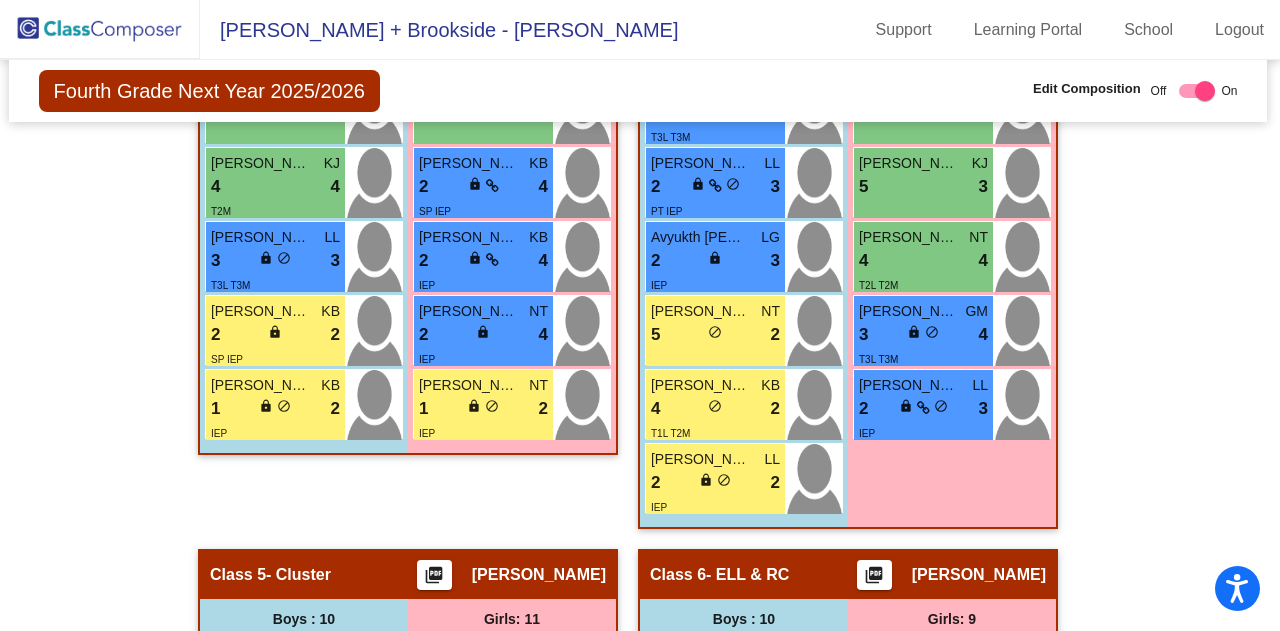 scroll, scrollTop: 1974, scrollLeft: 2, axis: both 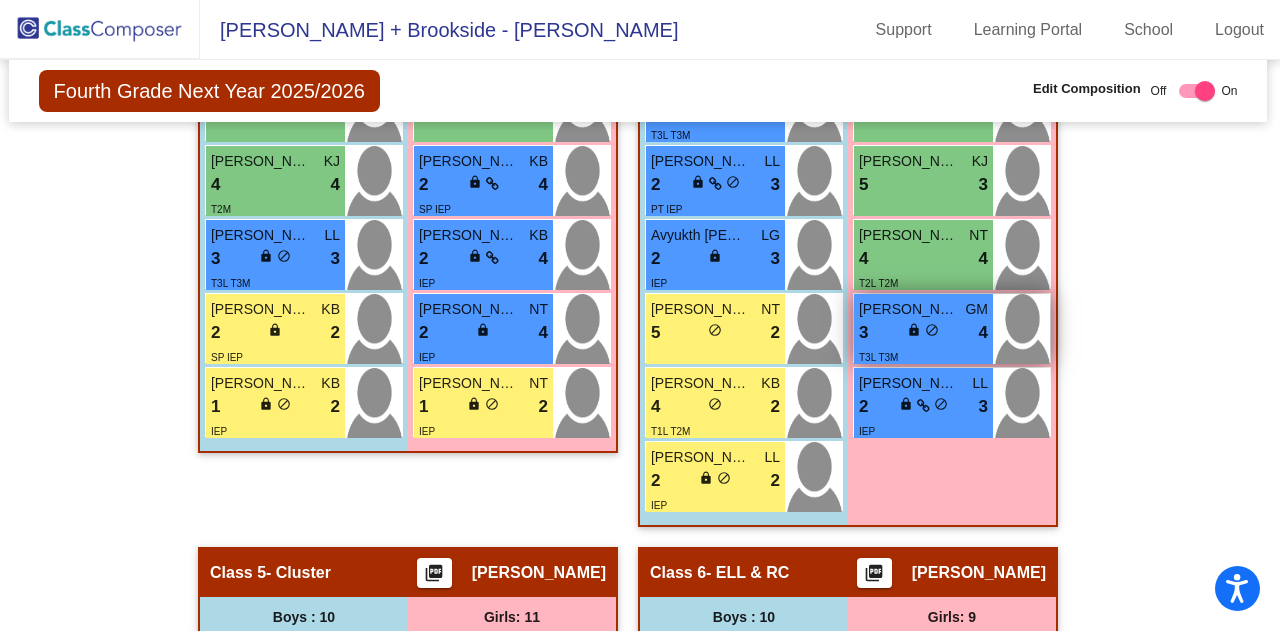 click on "Alivia Earls" at bounding box center (909, 309) 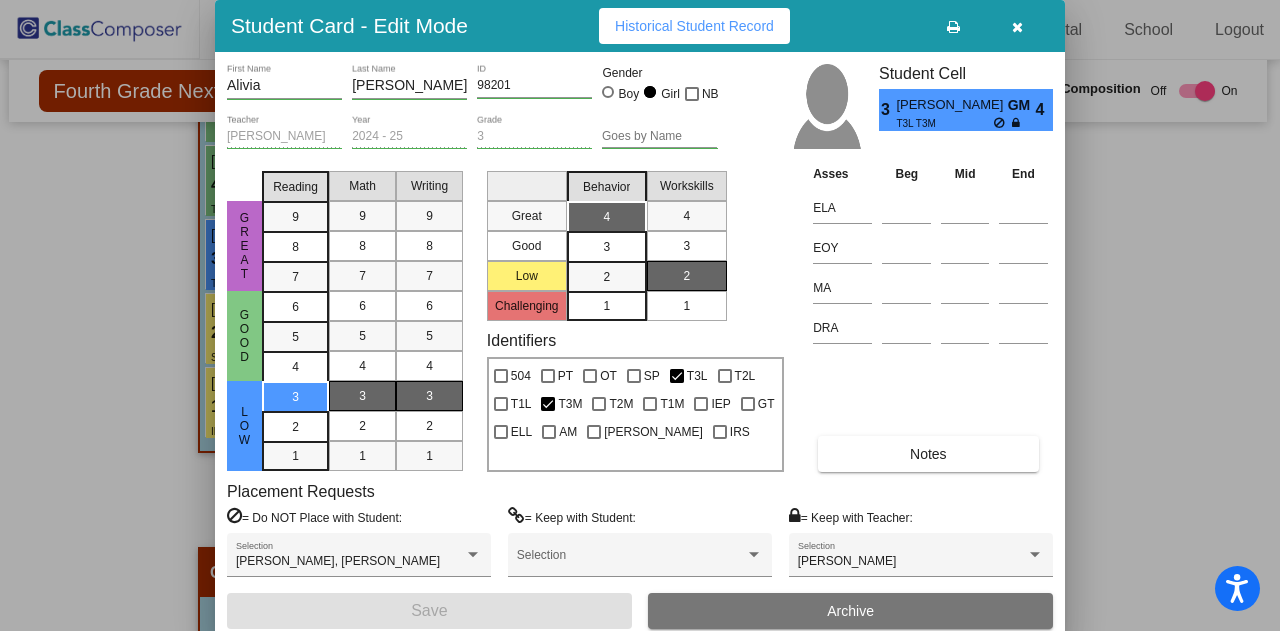 click at bounding box center [1017, 27] 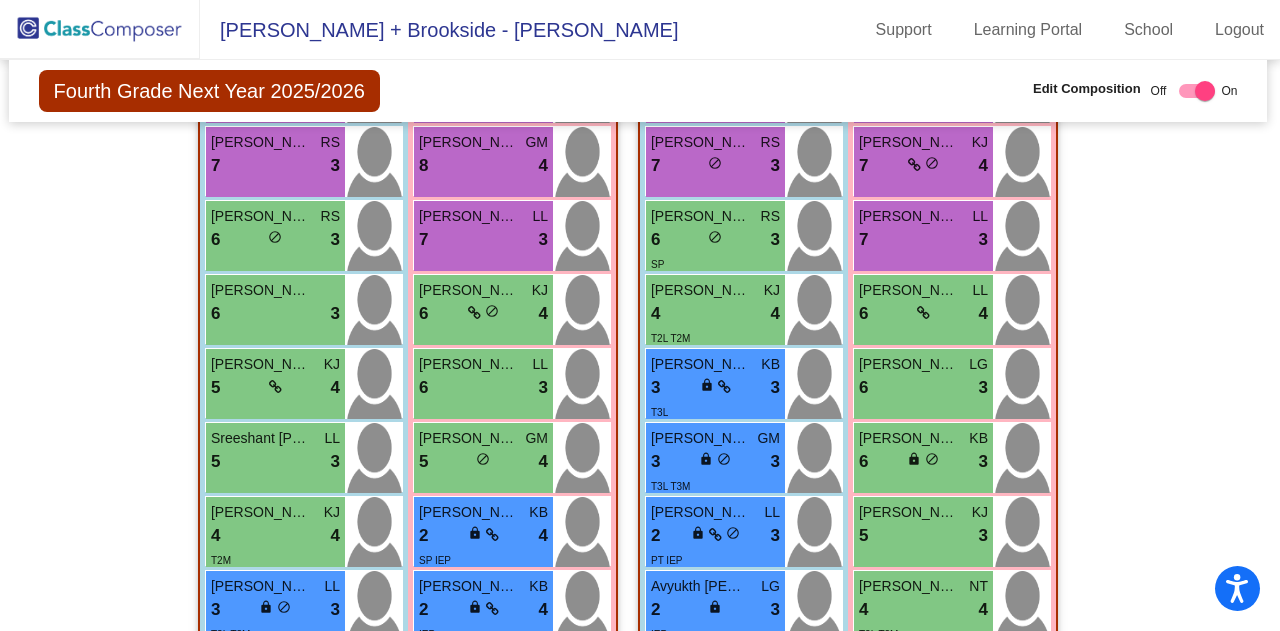 scroll, scrollTop: 1618, scrollLeft: 2, axis: both 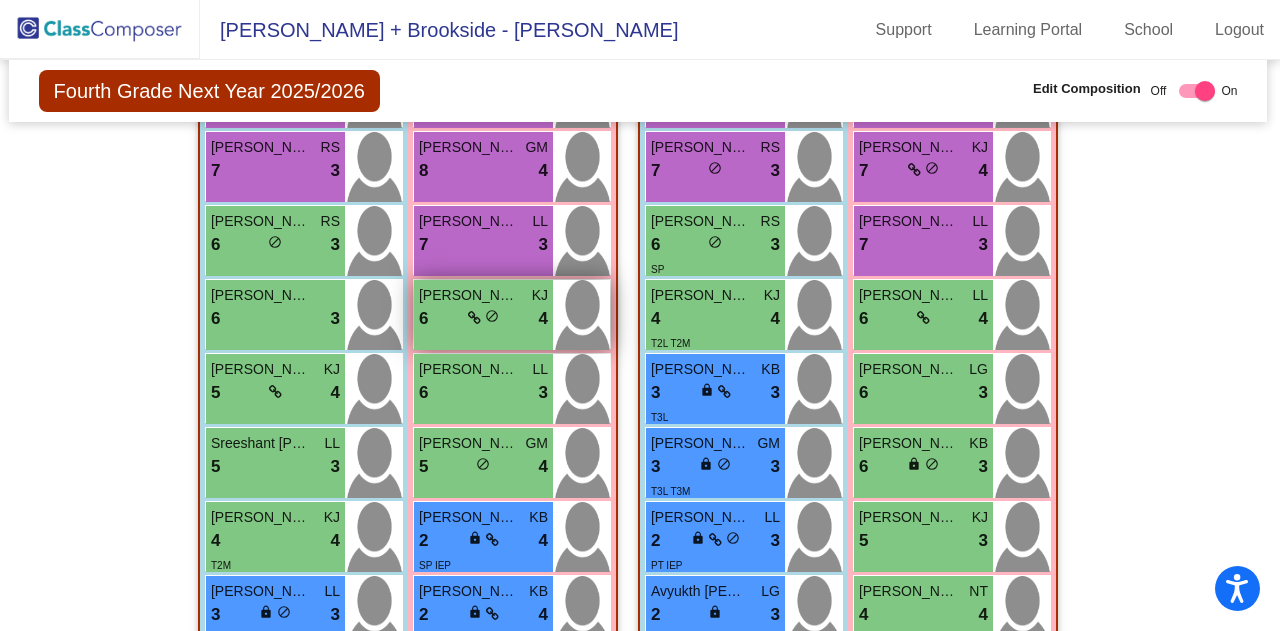 click on "Ella Clavelli" at bounding box center (469, 295) 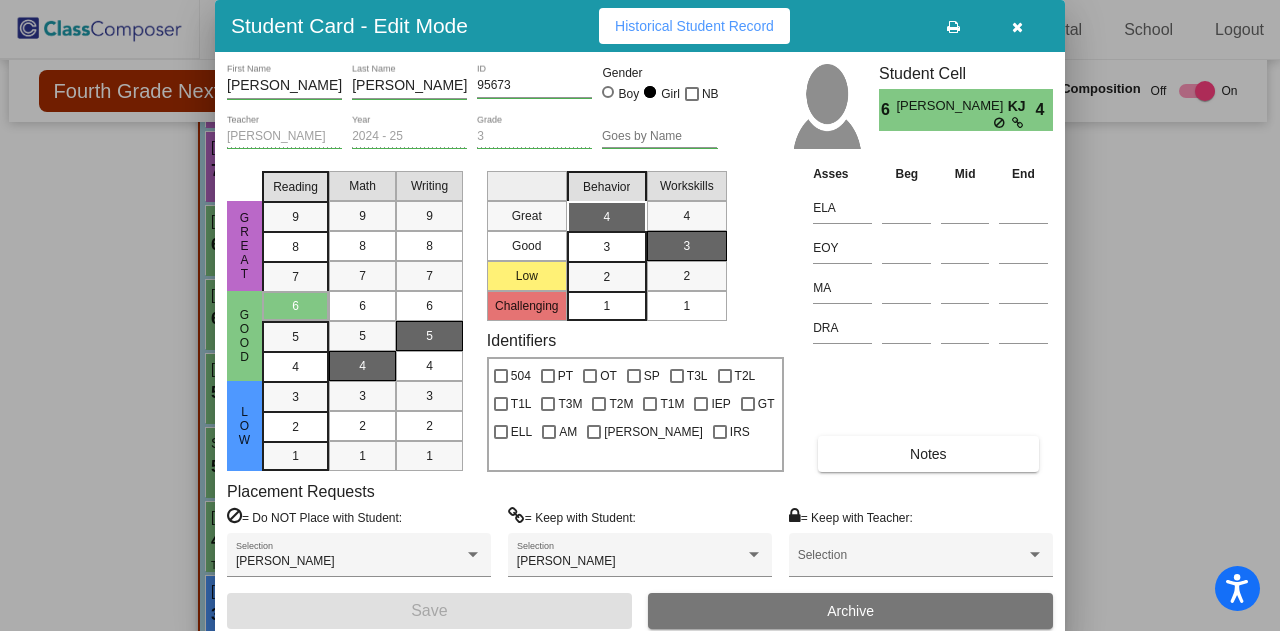 click at bounding box center [1017, 27] 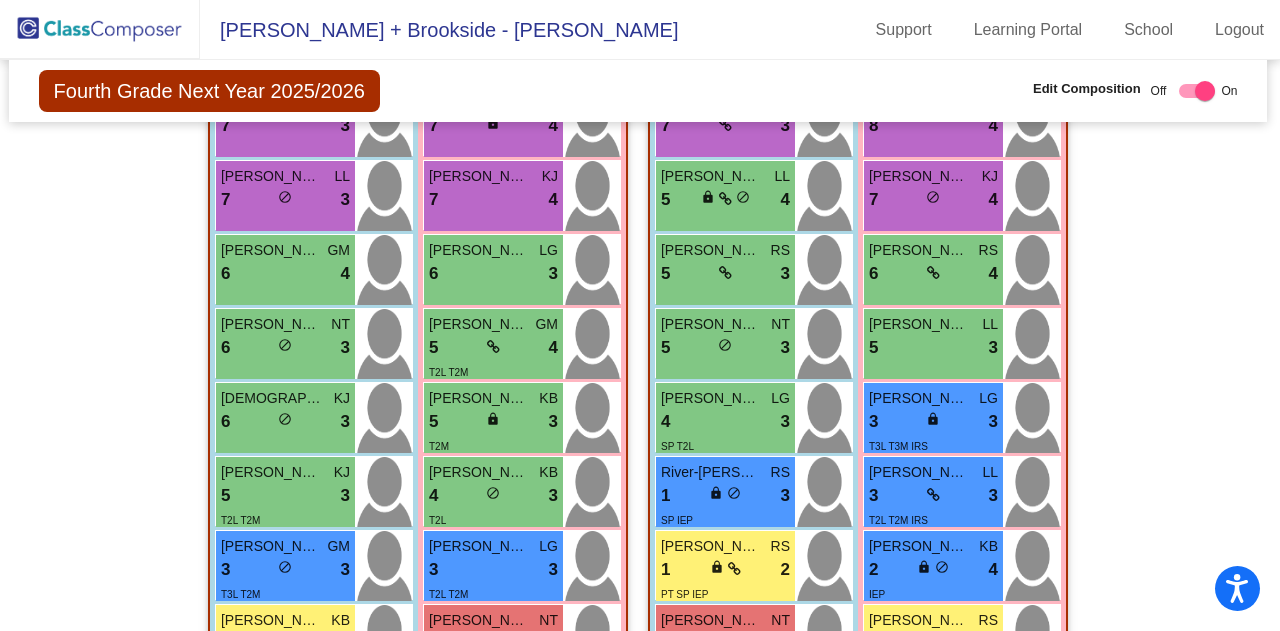 scroll, scrollTop: 802, scrollLeft: 2, axis: both 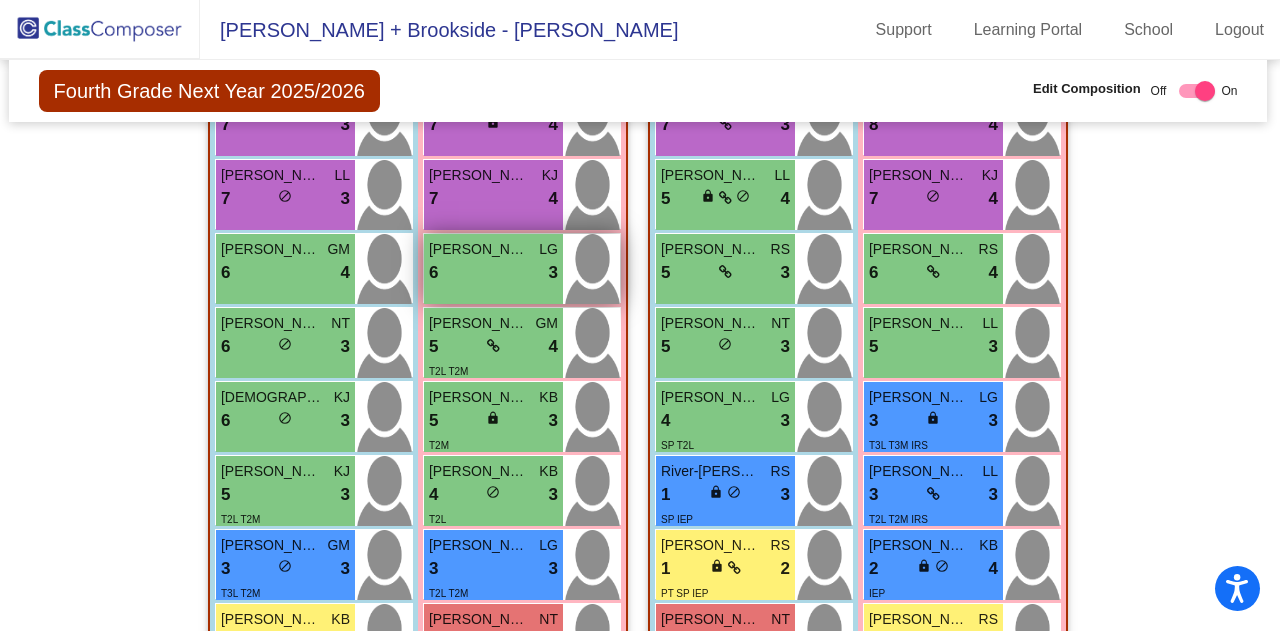 click on "Anika Haran" at bounding box center [479, 249] 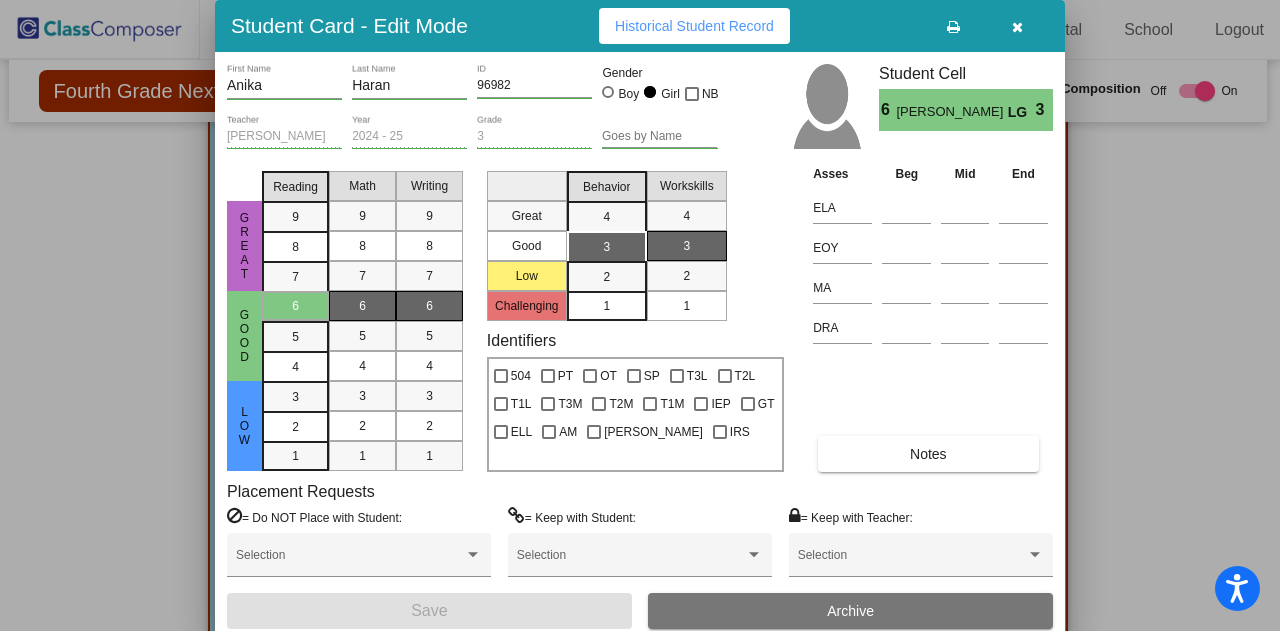 click at bounding box center (1017, 27) 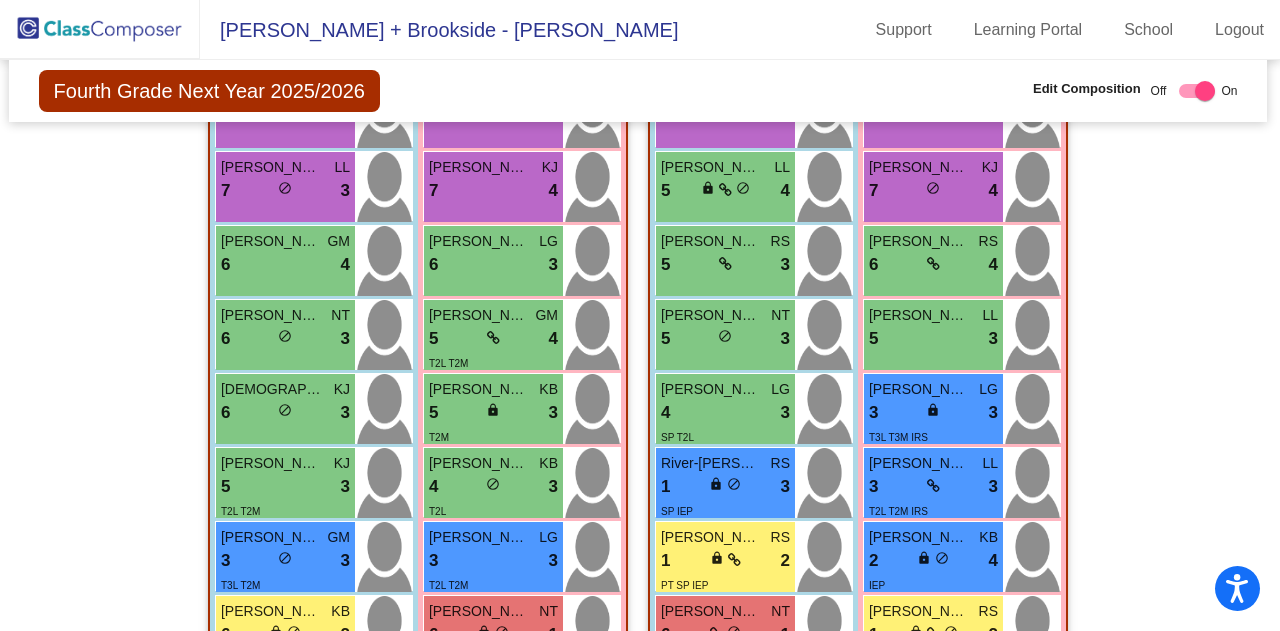 scroll, scrollTop: 810, scrollLeft: 2, axis: both 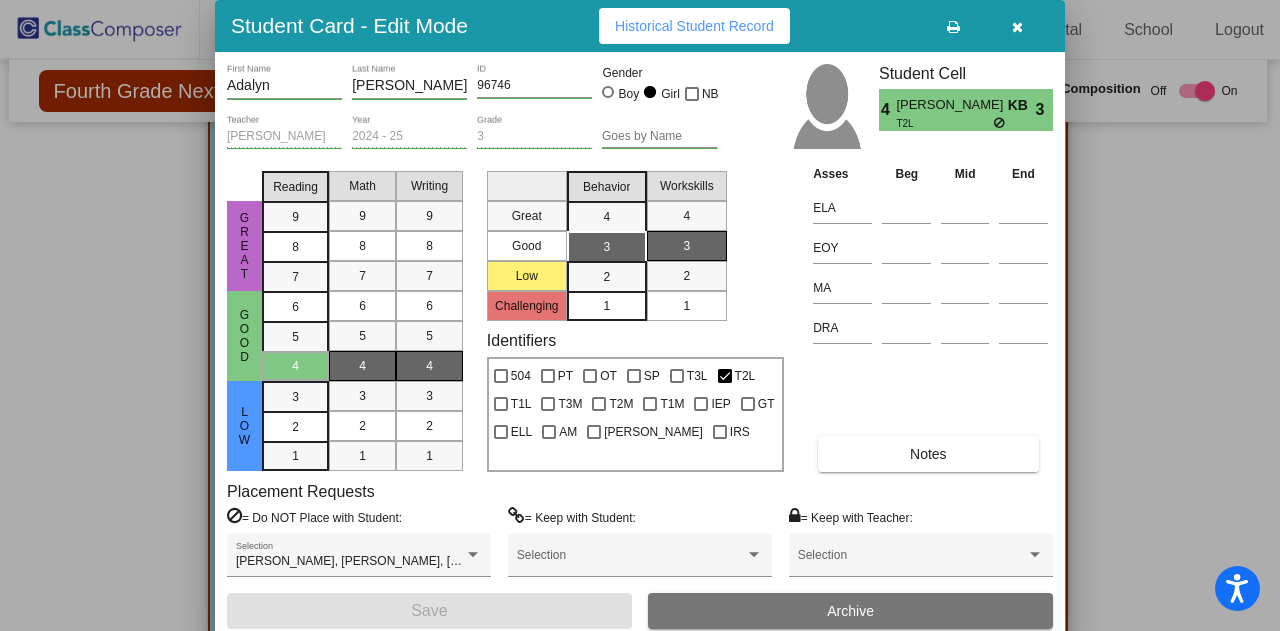 click at bounding box center (1017, 27) 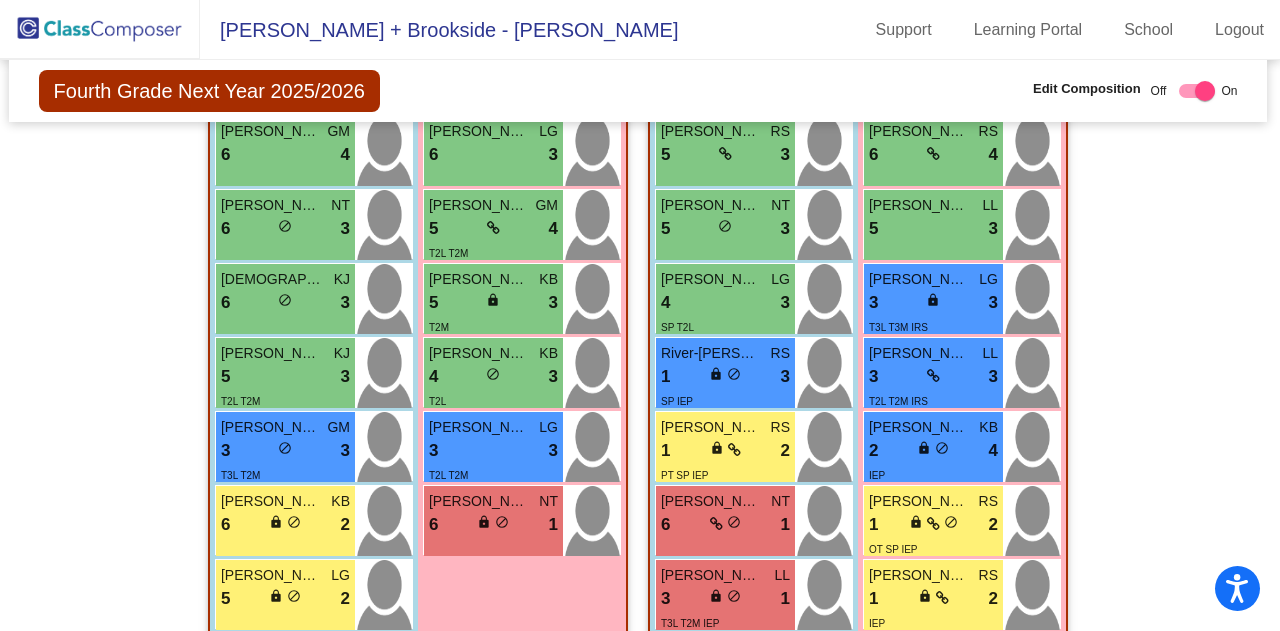 scroll, scrollTop: 919, scrollLeft: 2, axis: both 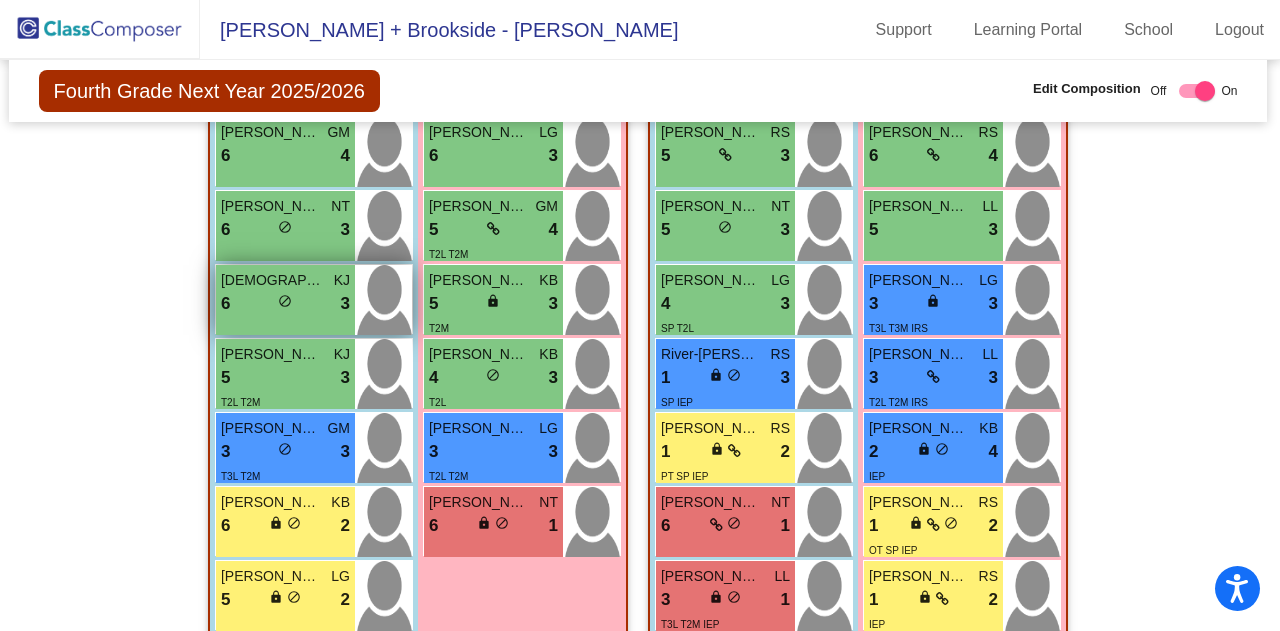 click on "6 lock do_not_disturb_alt 3" at bounding box center (285, 304) 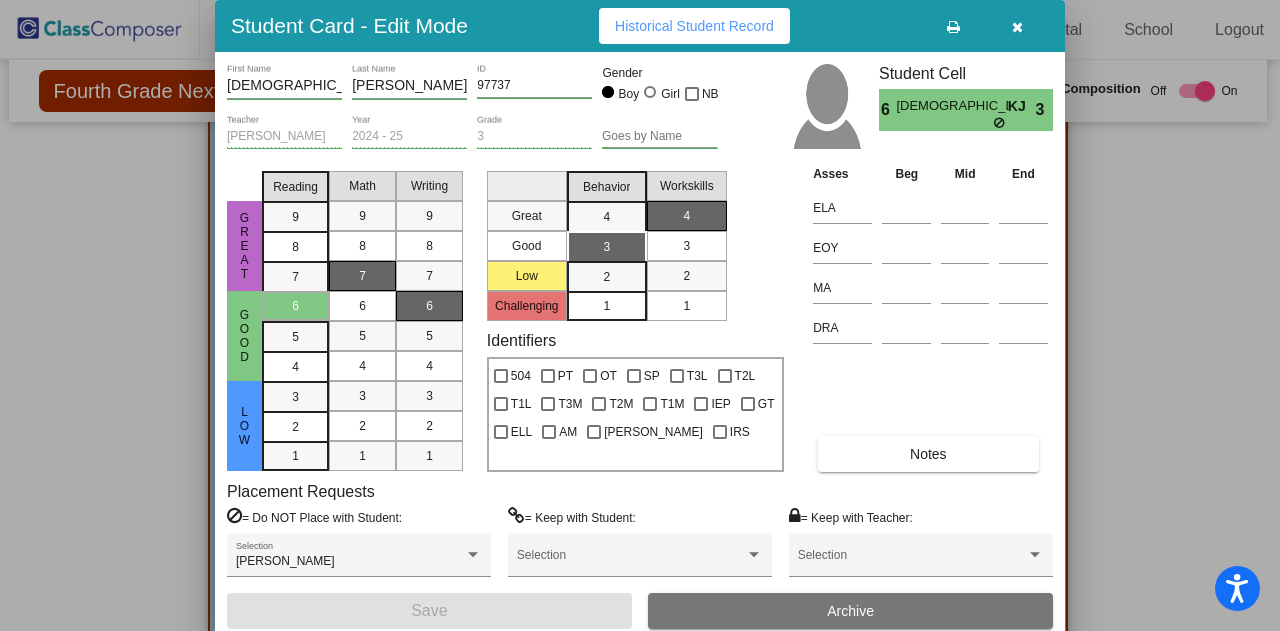 click at bounding box center [1017, 26] 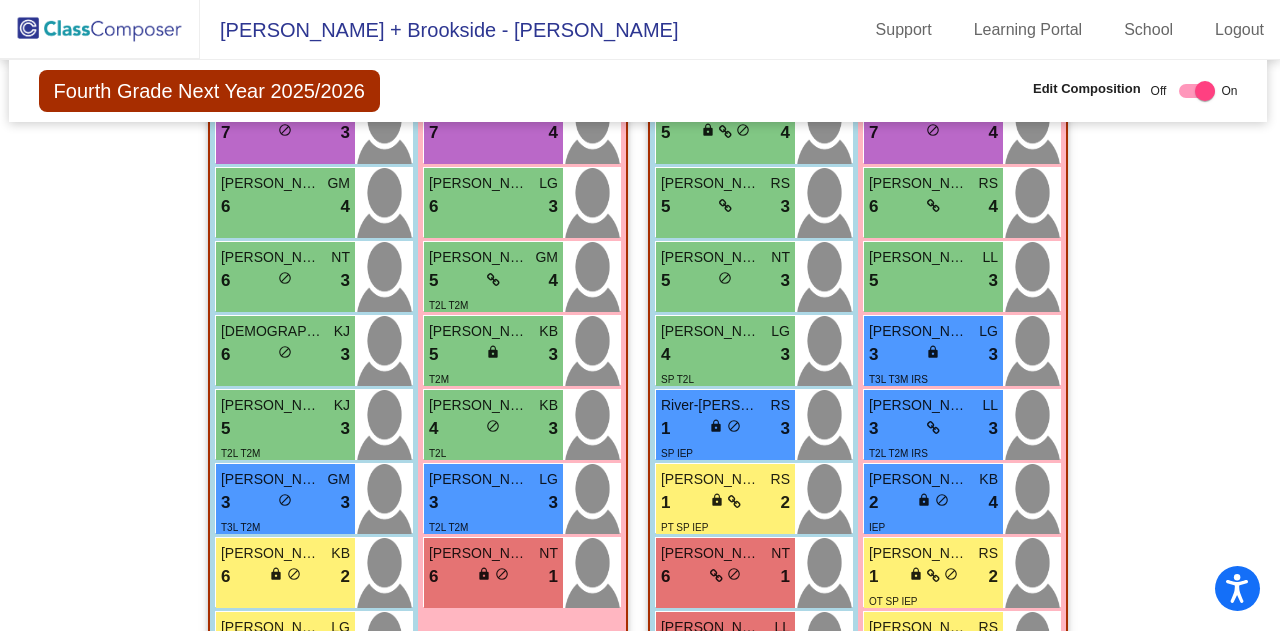 scroll, scrollTop: 860, scrollLeft: 2, axis: both 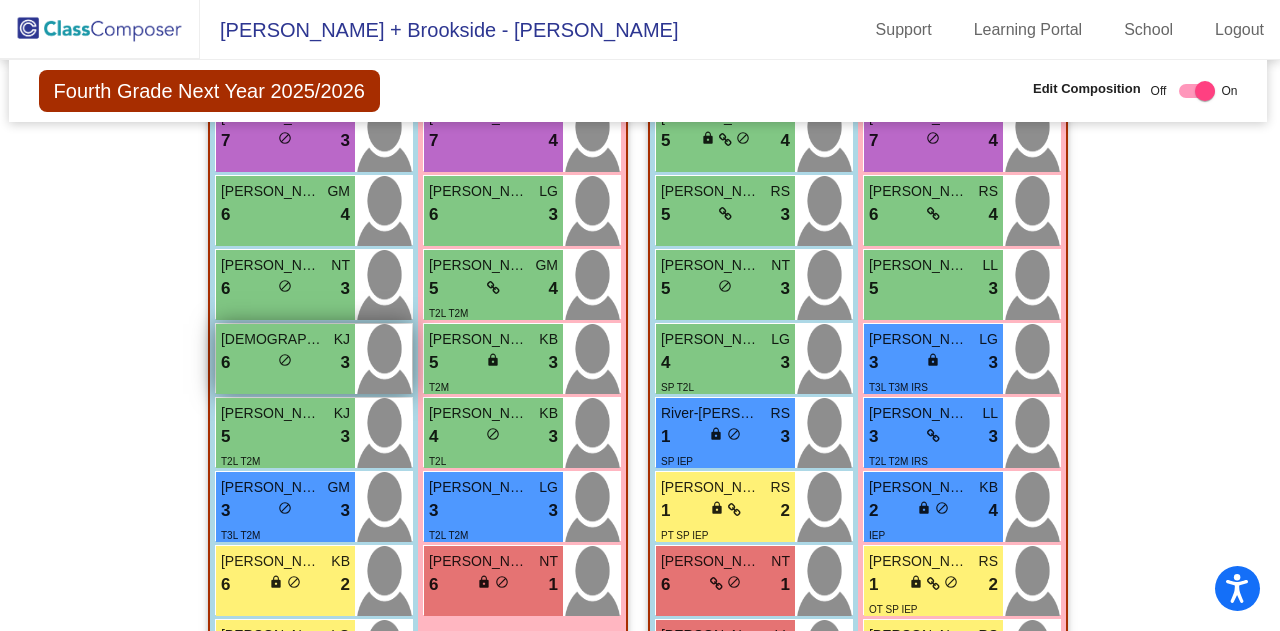 click on "6 lock do_not_disturb_alt 3" at bounding box center [285, 363] 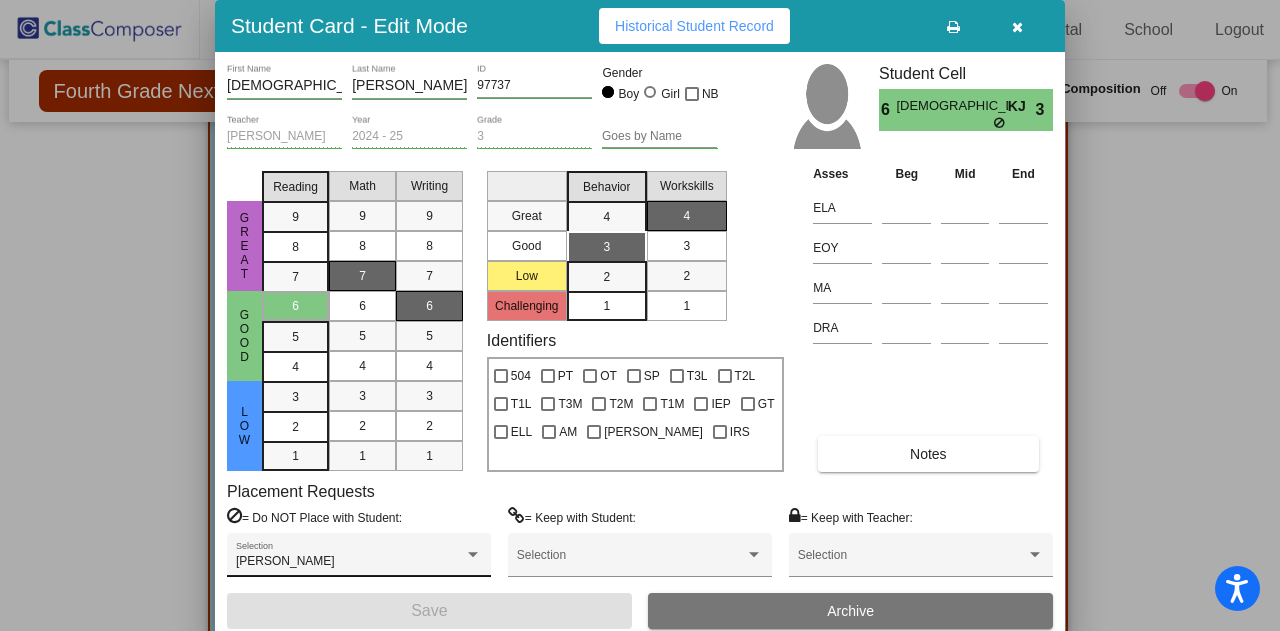 click on "Lucas Gil" at bounding box center [350, 562] 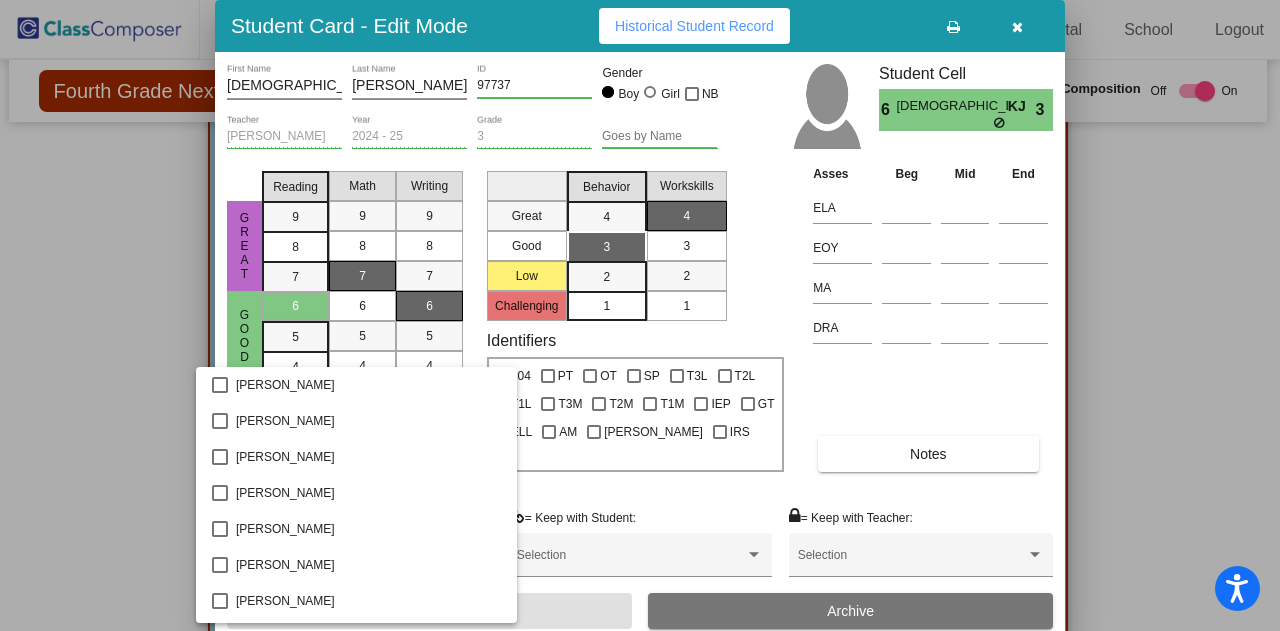 scroll, scrollTop: 2919, scrollLeft: 0, axis: vertical 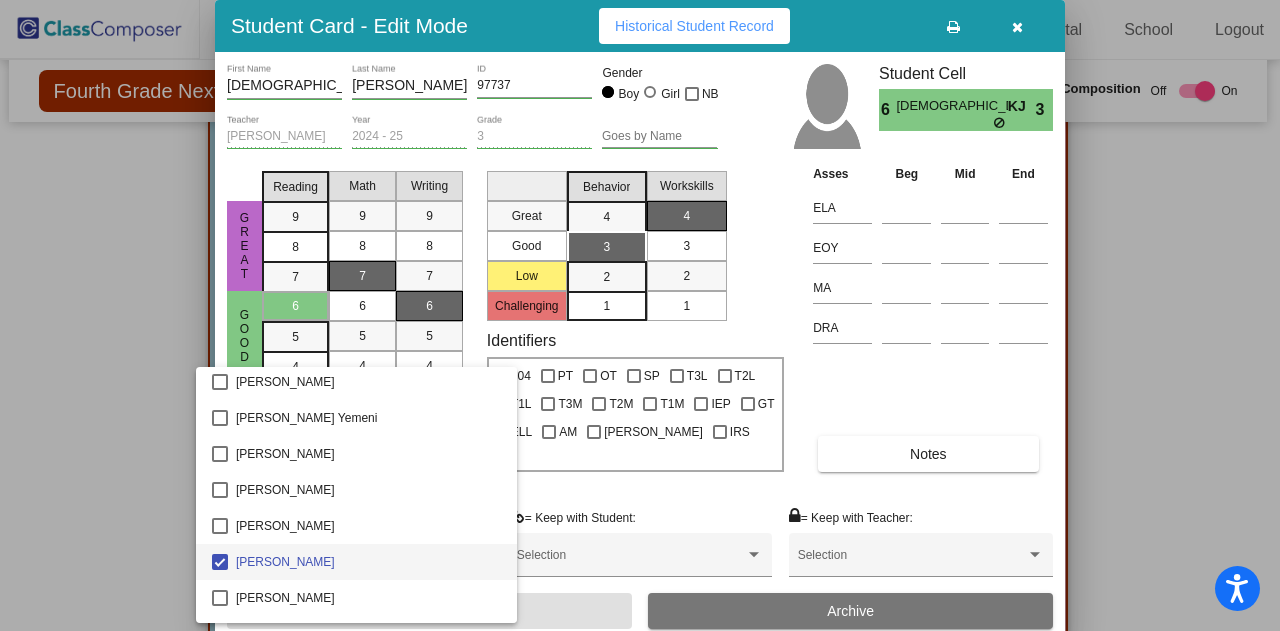 click at bounding box center (640, 315) 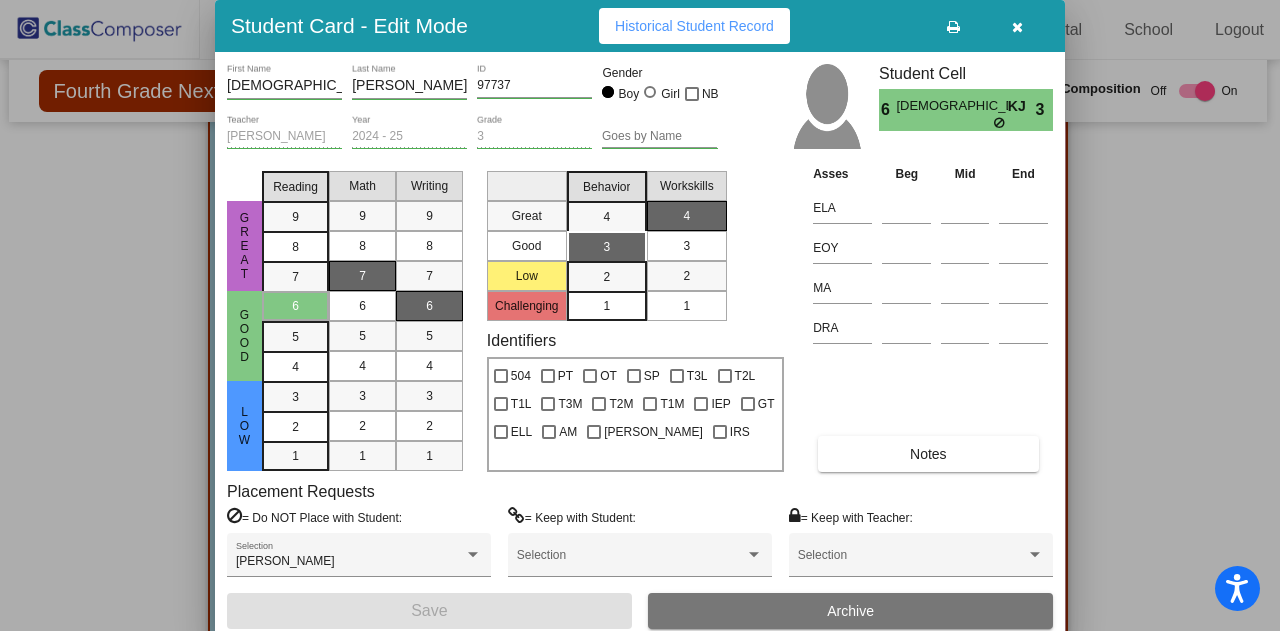 click at bounding box center [1017, 27] 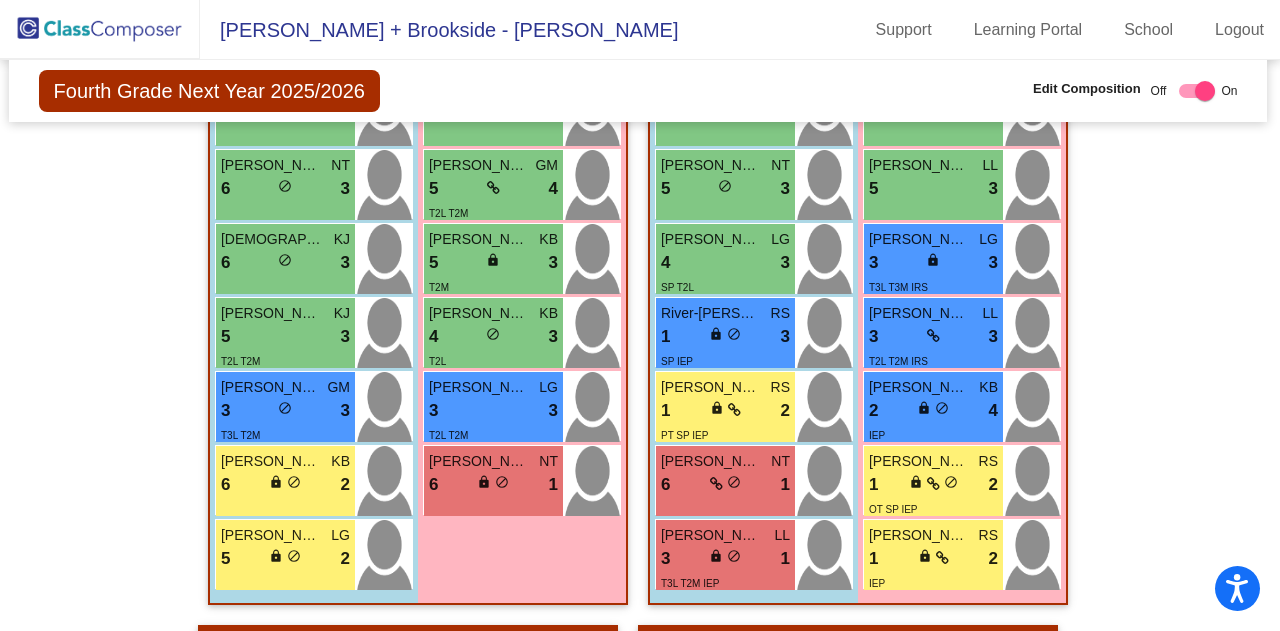 scroll, scrollTop: 963, scrollLeft: 2, axis: both 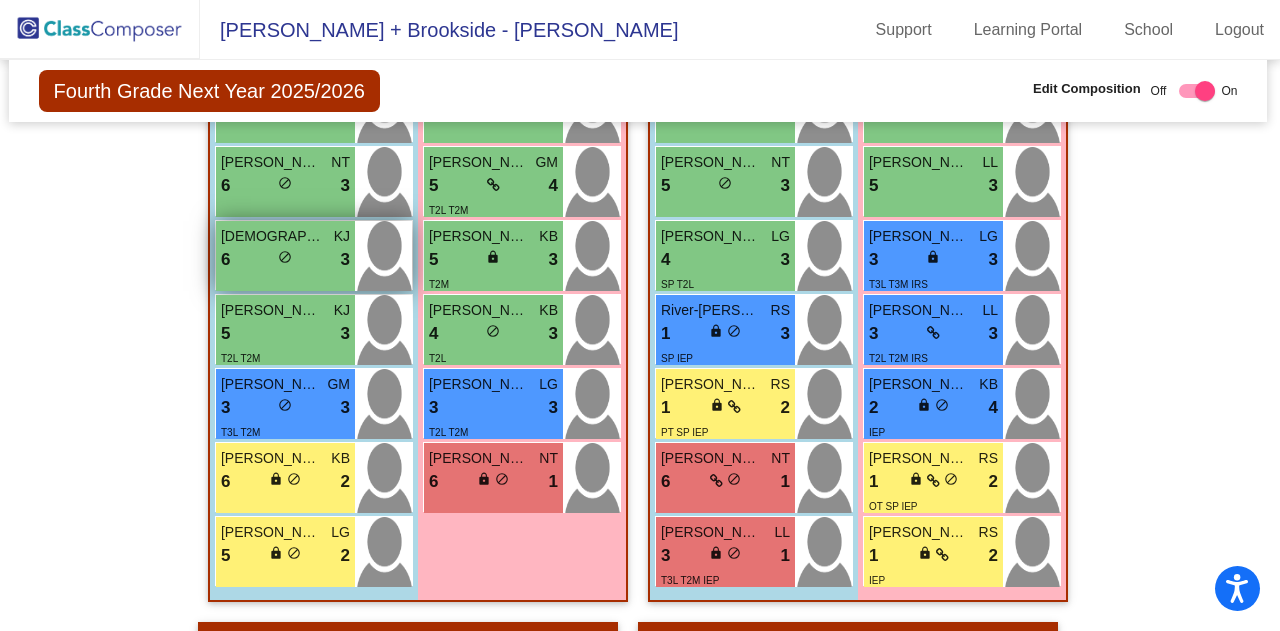 click on "Christian Ristov" at bounding box center (271, 236) 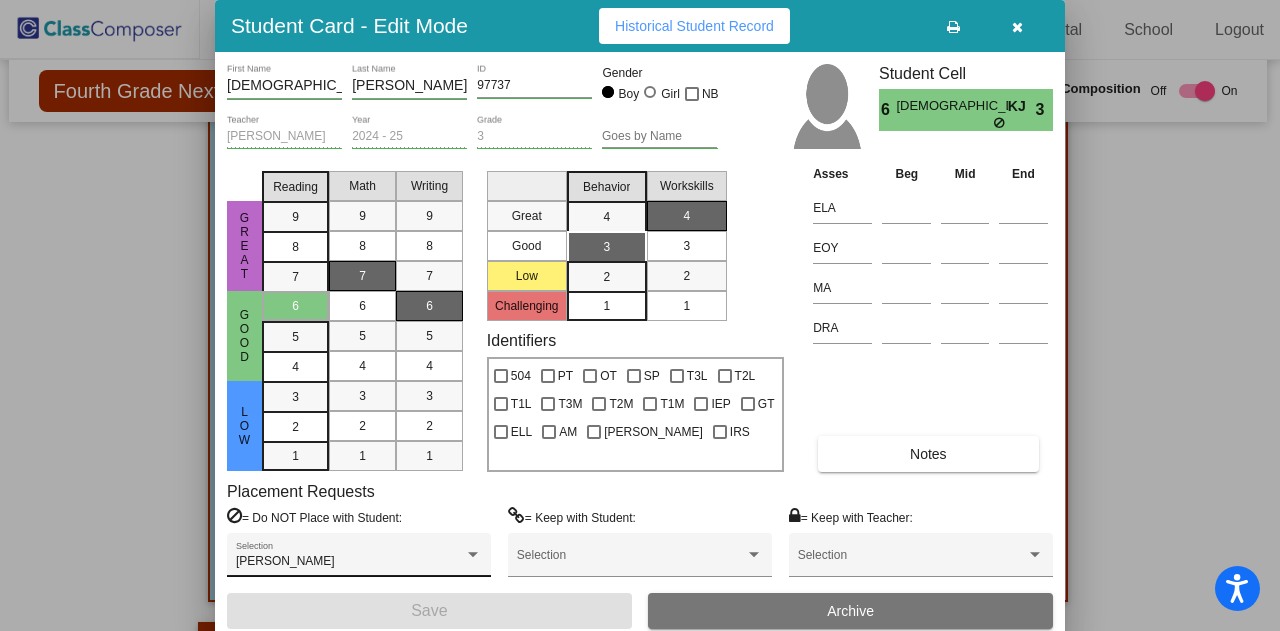 click on "Lucas Gil" at bounding box center [350, 562] 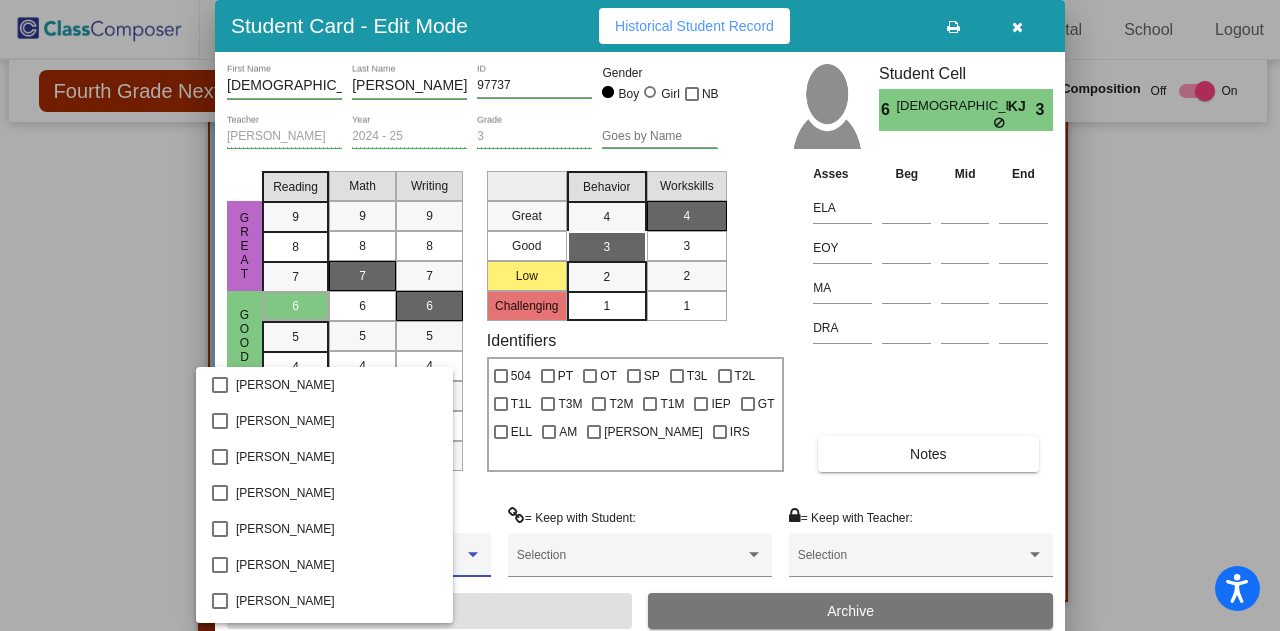scroll, scrollTop: 2919, scrollLeft: 0, axis: vertical 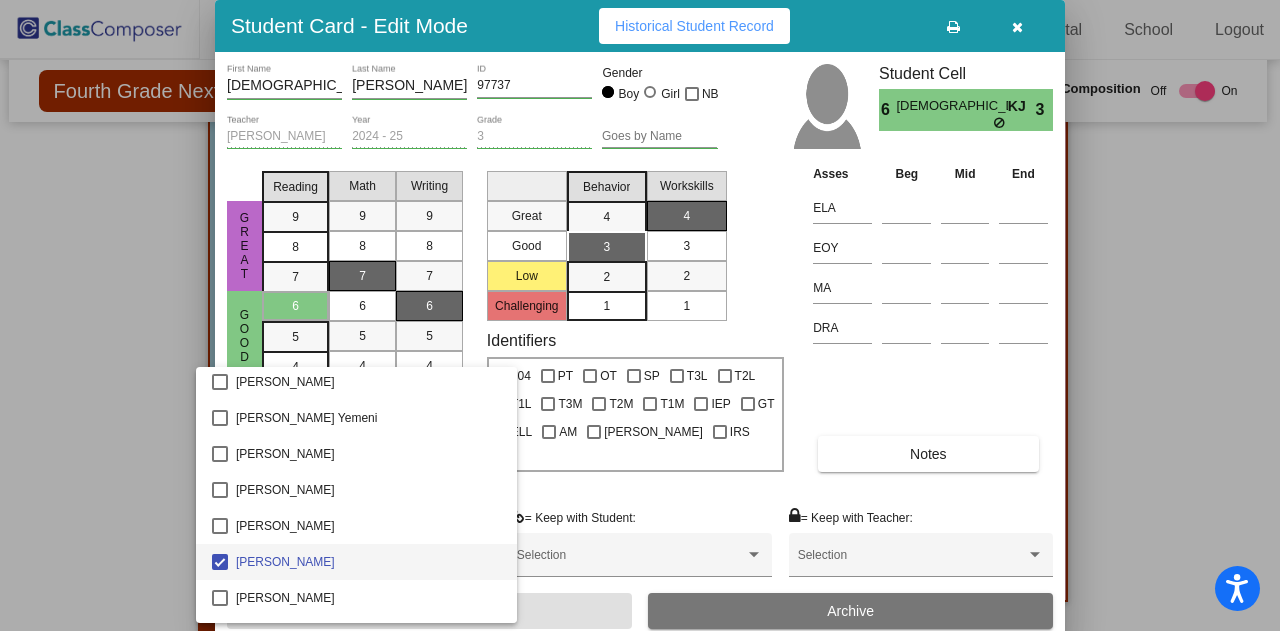 click at bounding box center (640, 315) 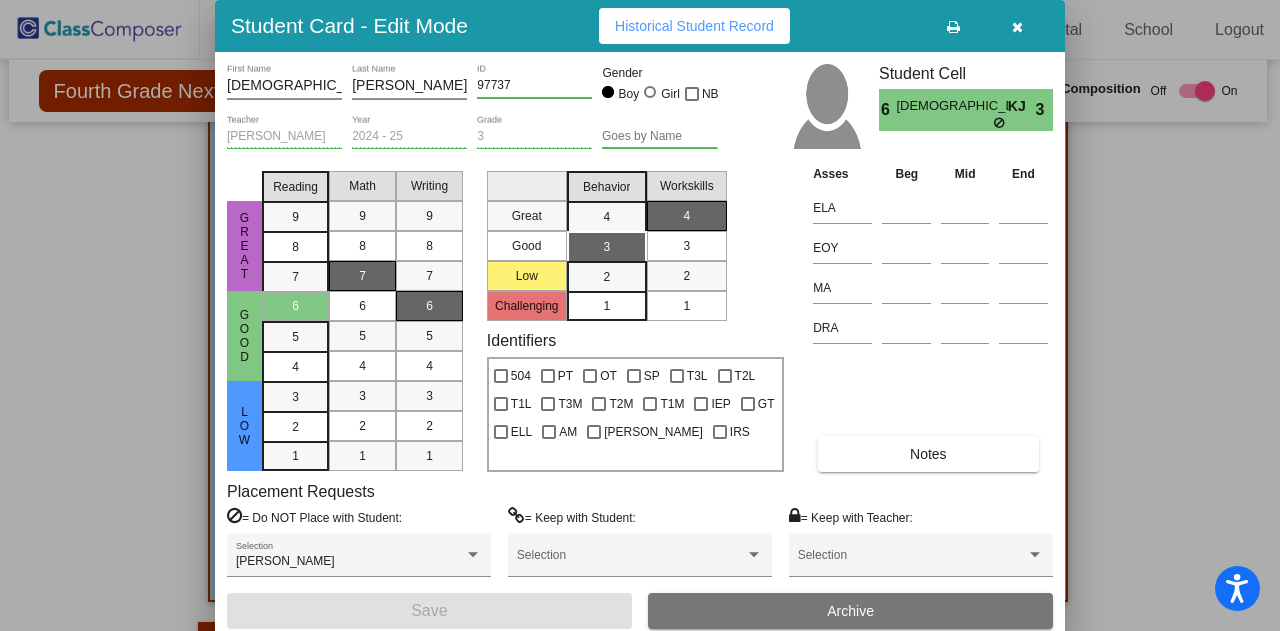 click at bounding box center (1017, 27) 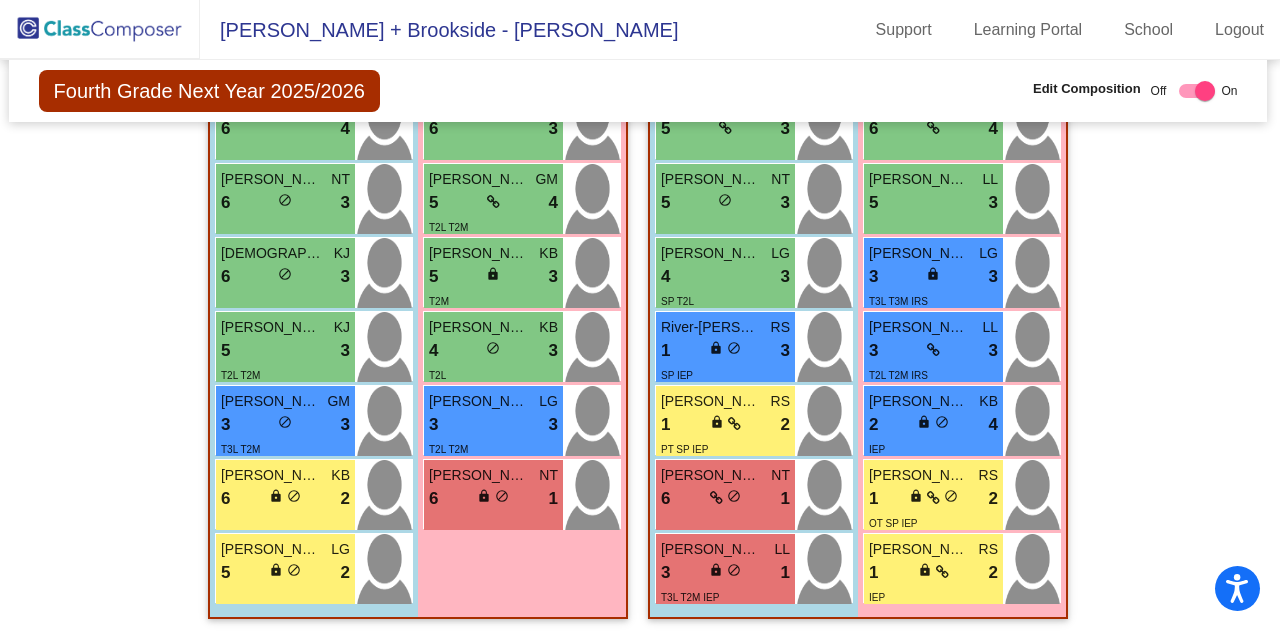 scroll, scrollTop: 946, scrollLeft: 2, axis: both 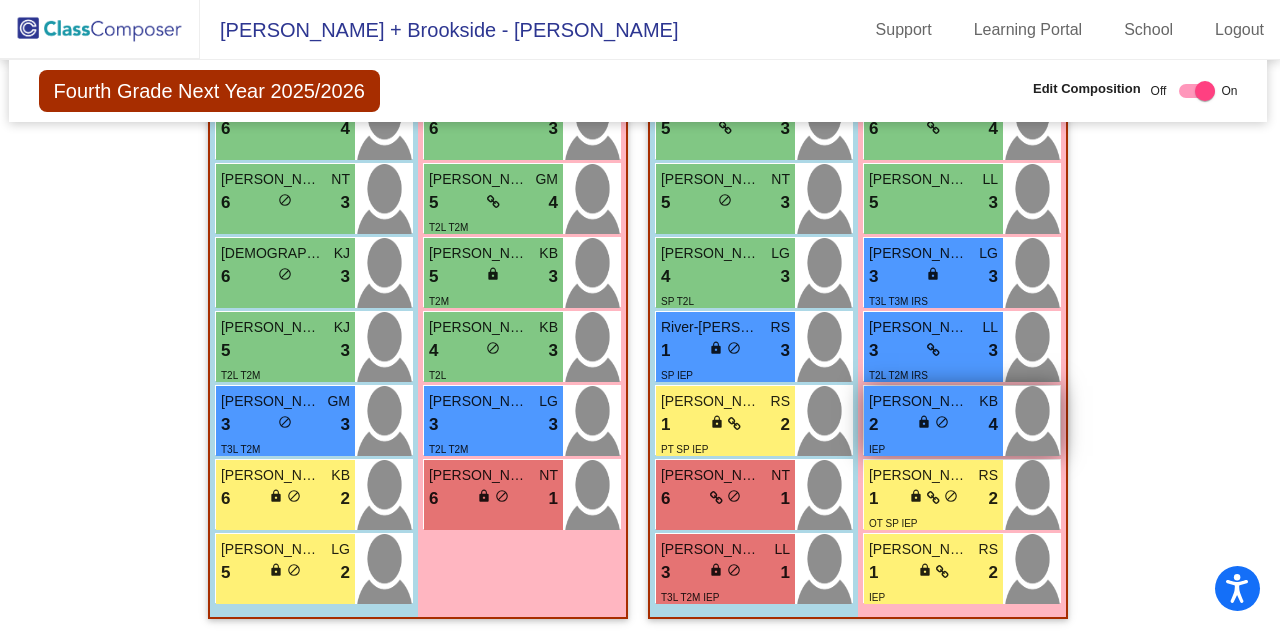 click on "2 lock do_not_disturb_alt 4" at bounding box center [933, 425] 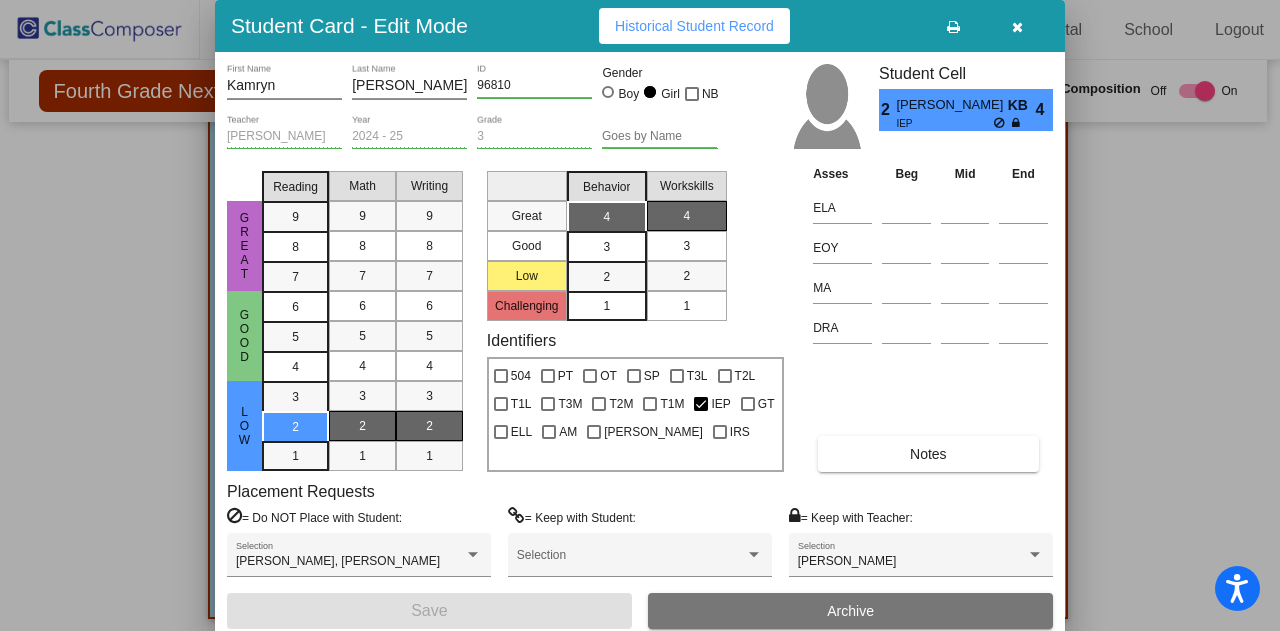 click at bounding box center [1017, 27] 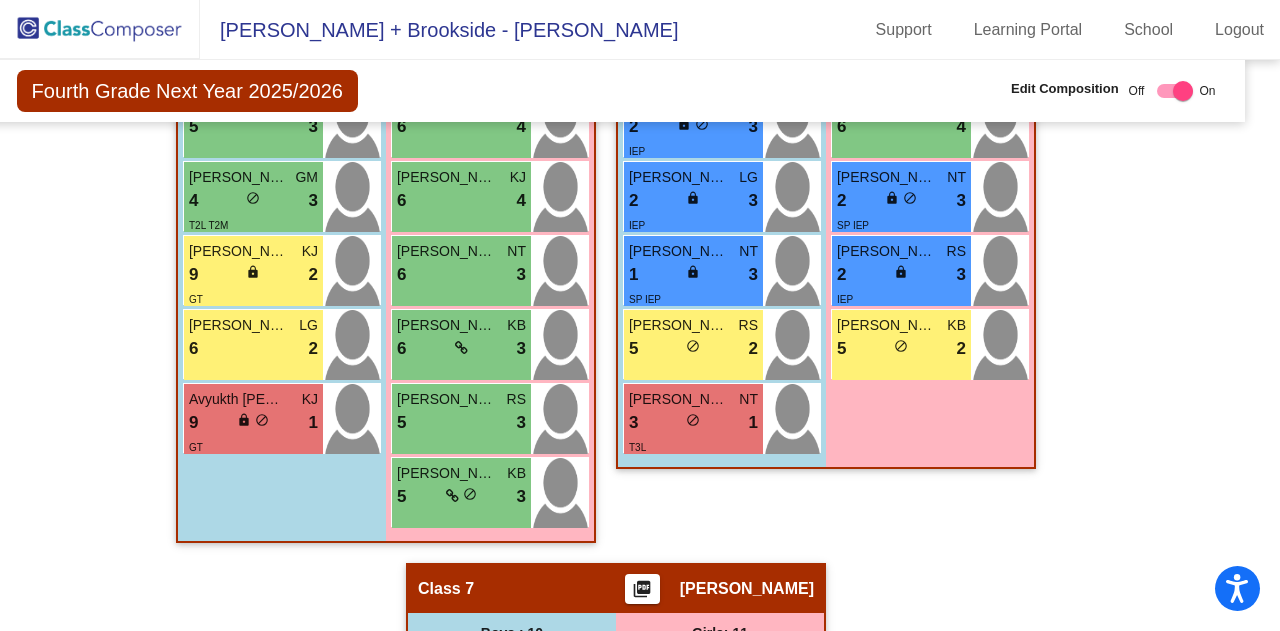 scroll, scrollTop: 2916, scrollLeft: 24, axis: both 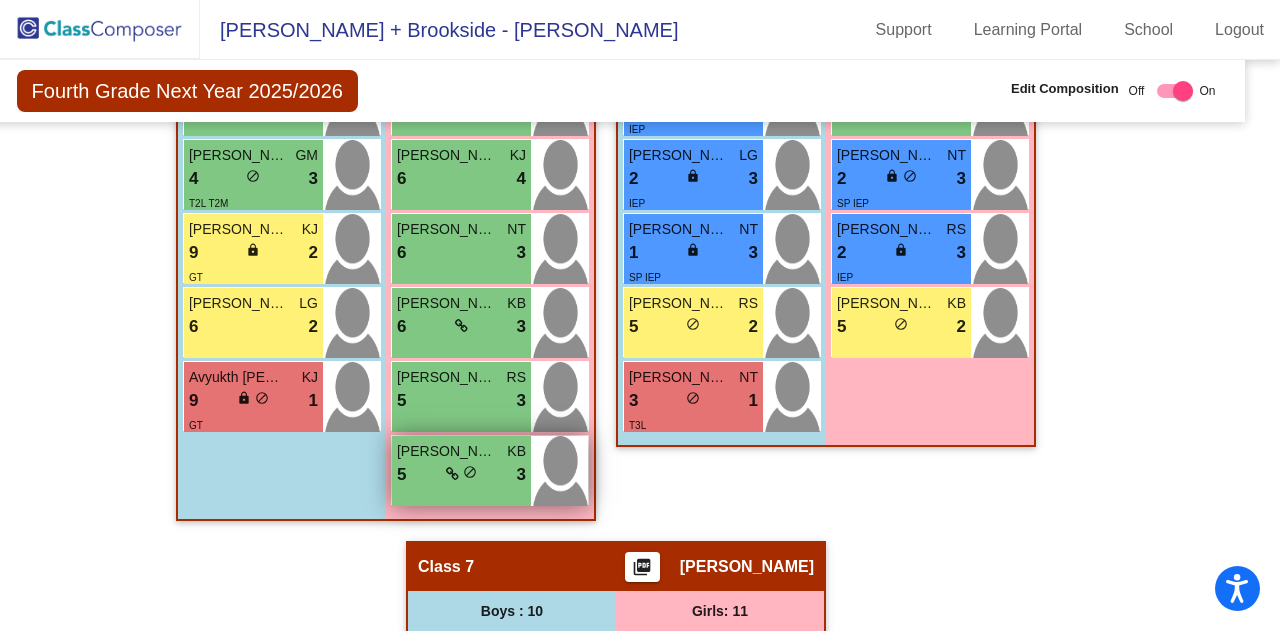 click on "Sia Srivastava" at bounding box center [447, 451] 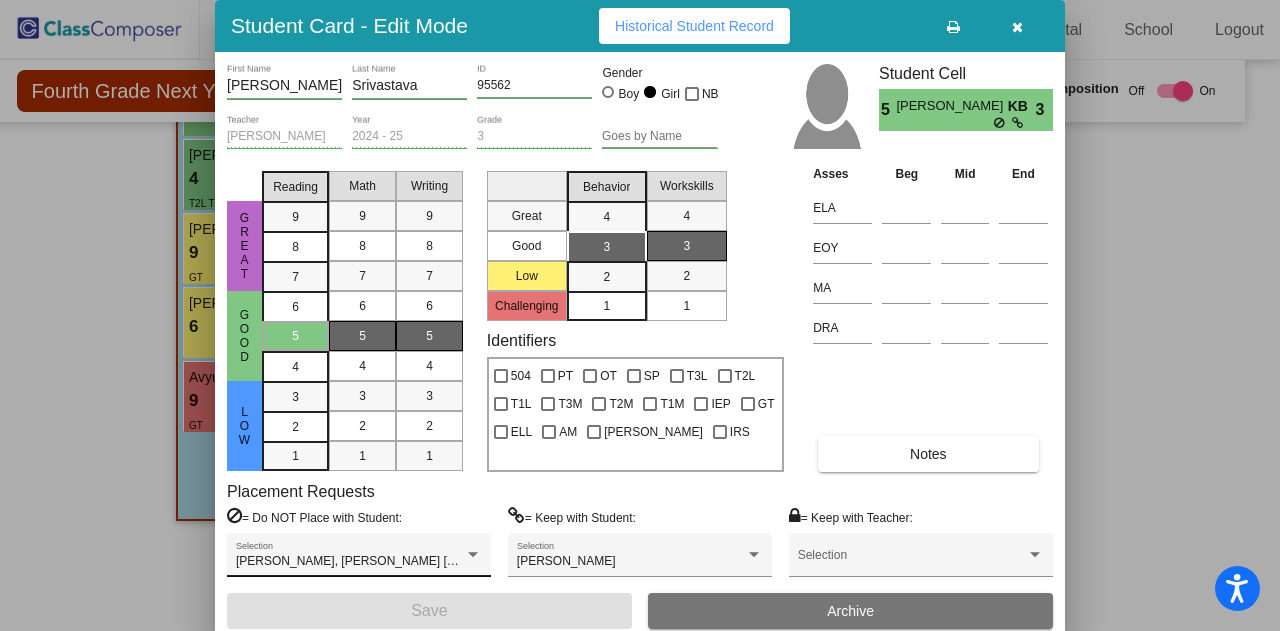 click at bounding box center (473, 554) 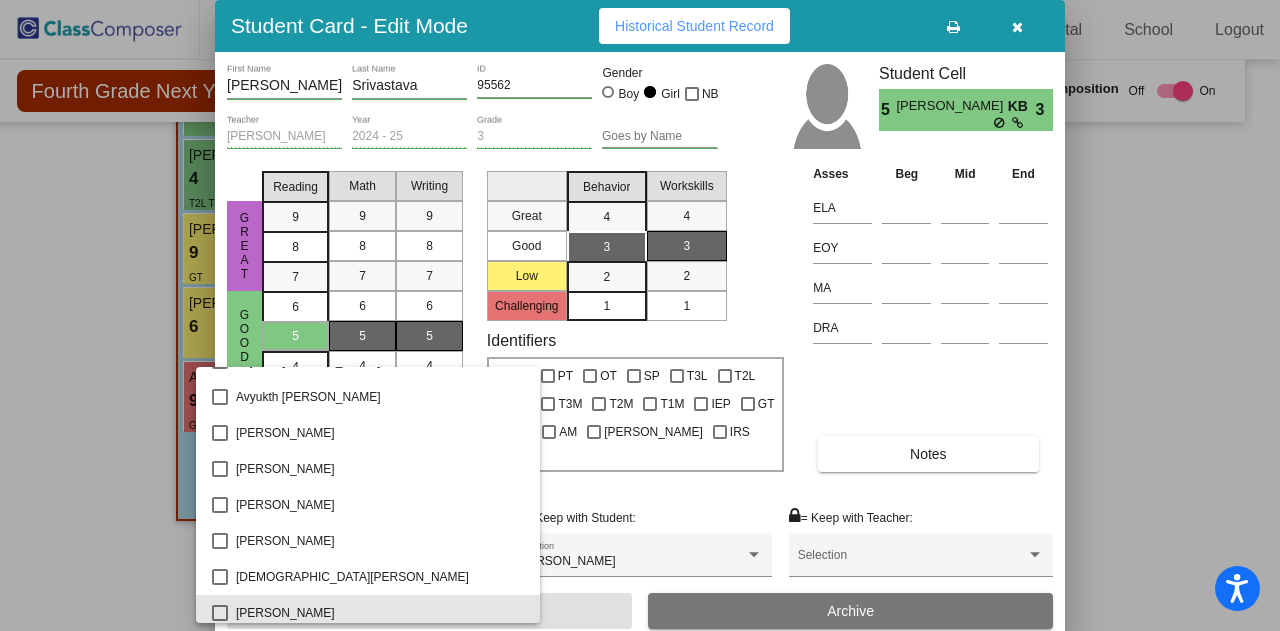 scroll, scrollTop: 1248, scrollLeft: 0, axis: vertical 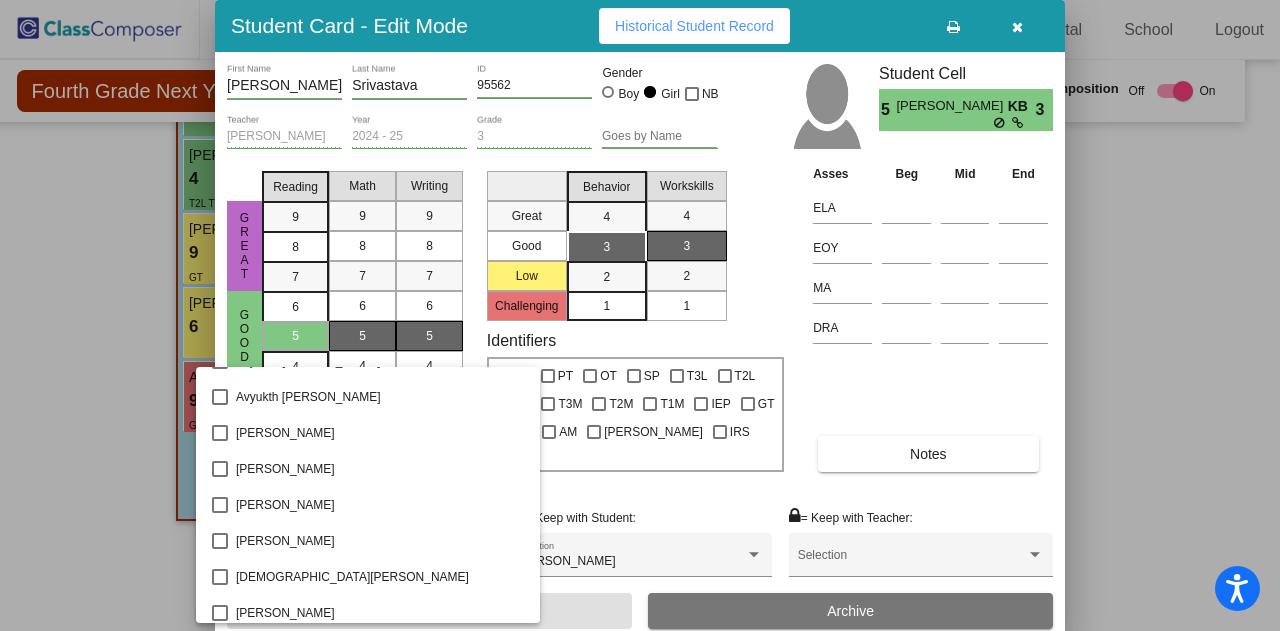 click at bounding box center (640, 315) 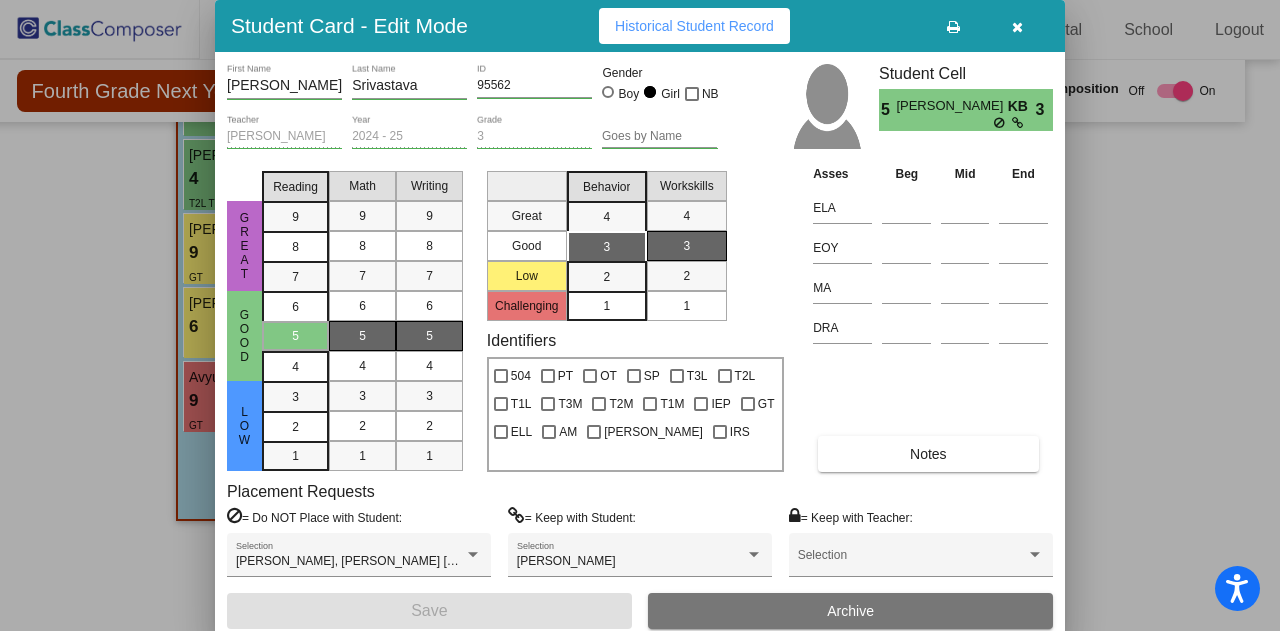 click at bounding box center [1017, 27] 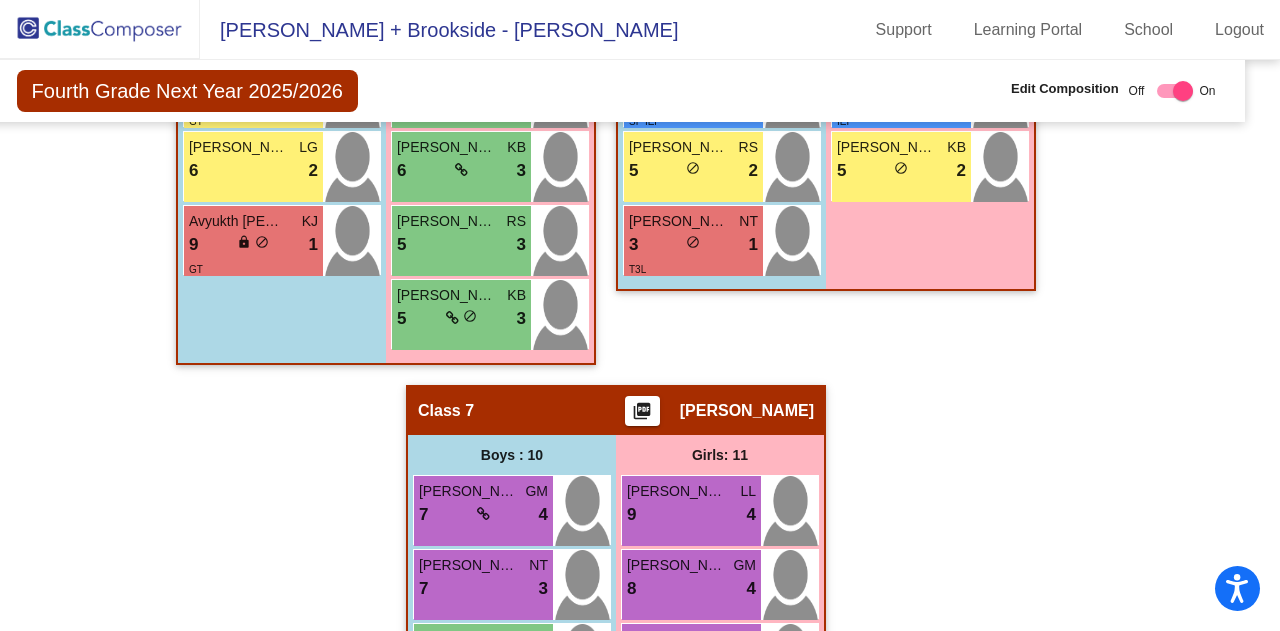 scroll, scrollTop: 3073, scrollLeft: 24, axis: both 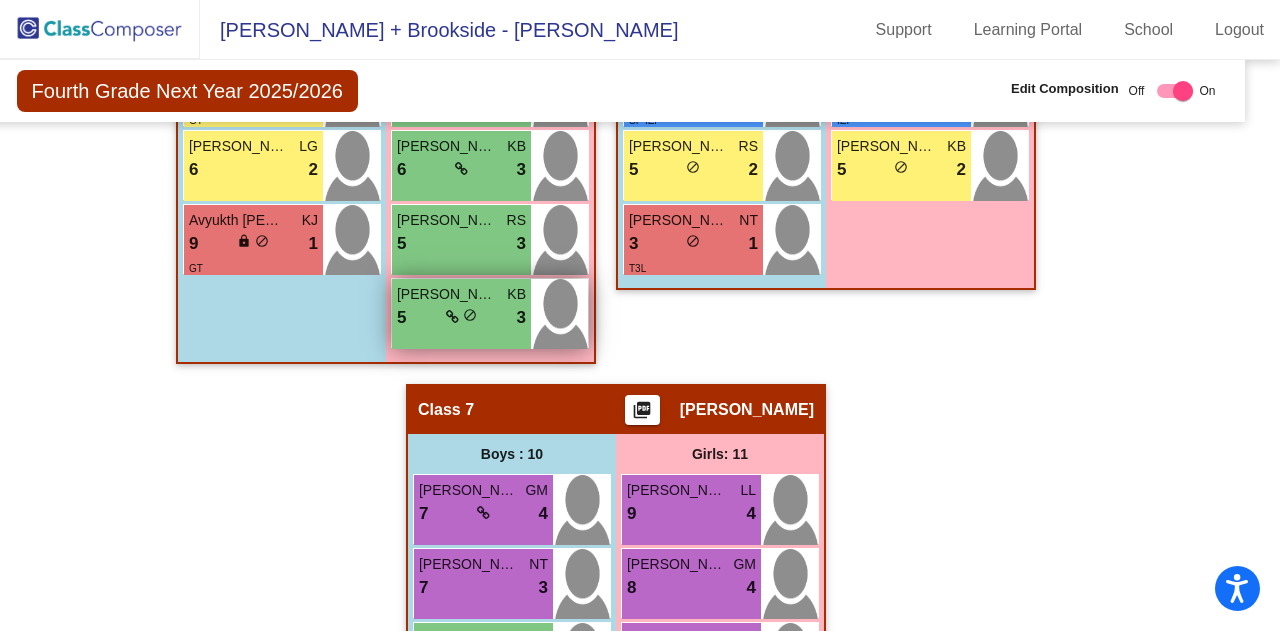 click on "Sia Srivastava" at bounding box center [447, 294] 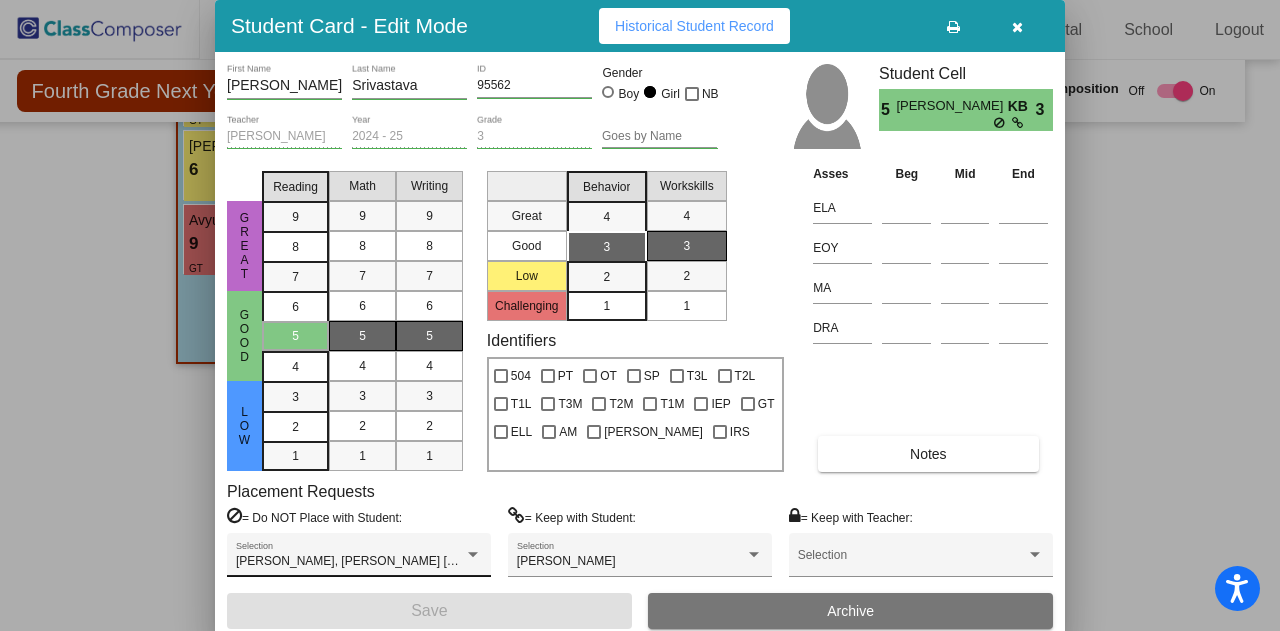 click at bounding box center [473, 555] 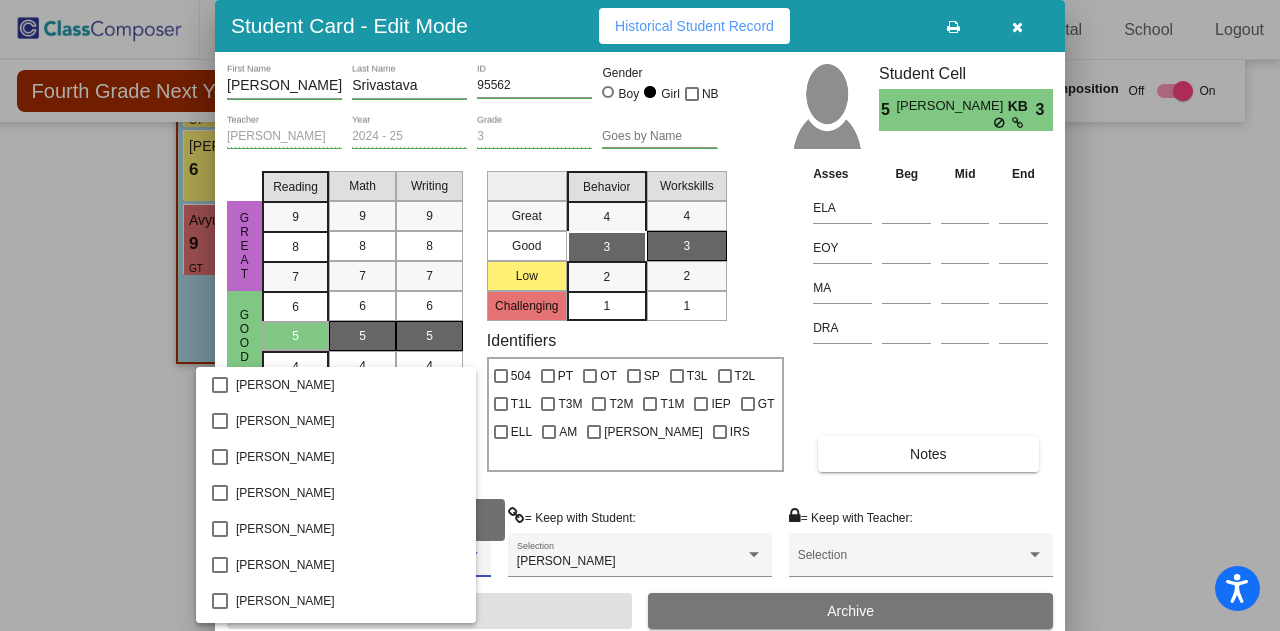 scroll, scrollTop: 2271, scrollLeft: 0, axis: vertical 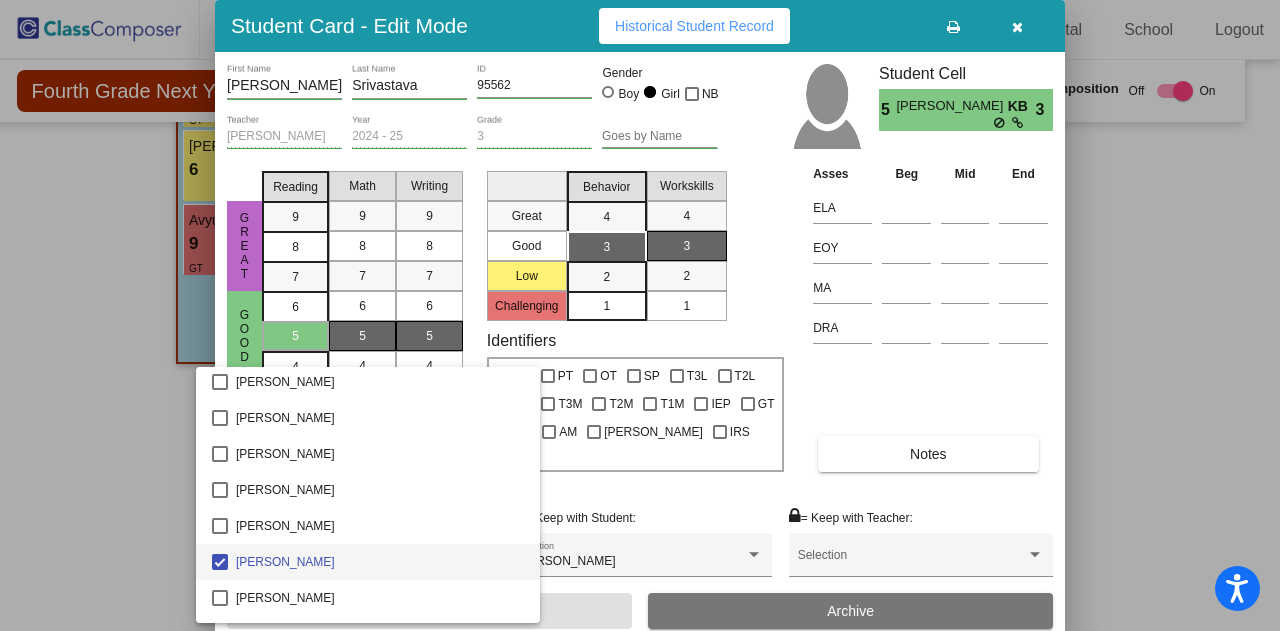 click at bounding box center [640, 315] 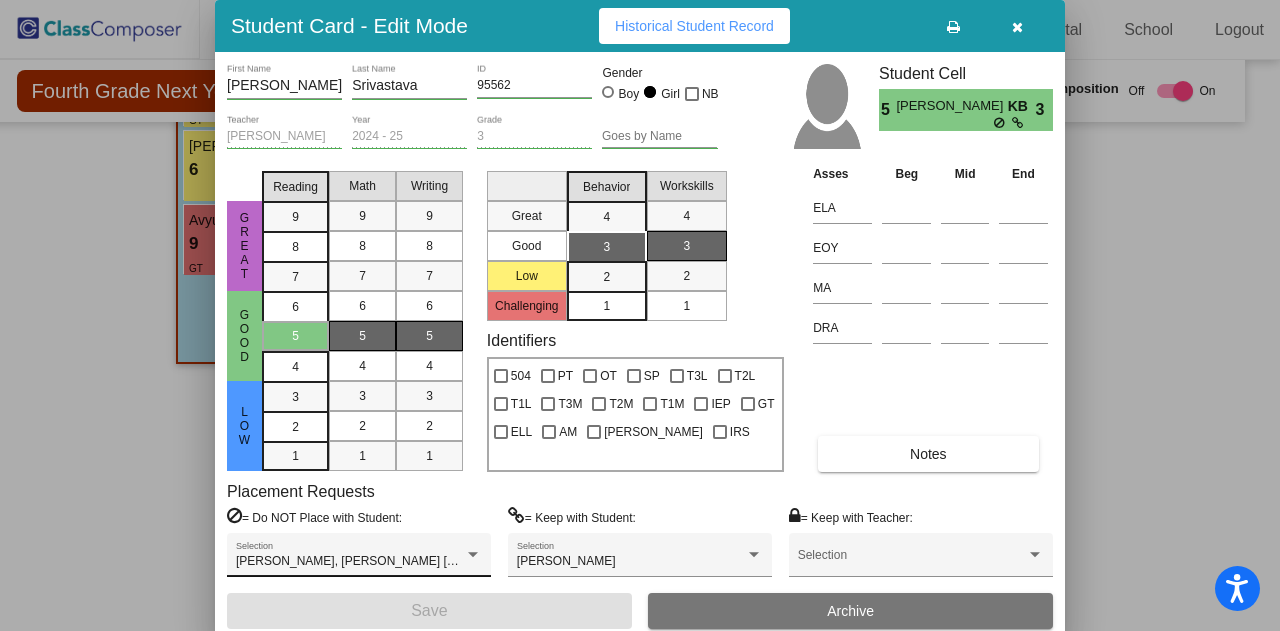 click at bounding box center (473, 554) 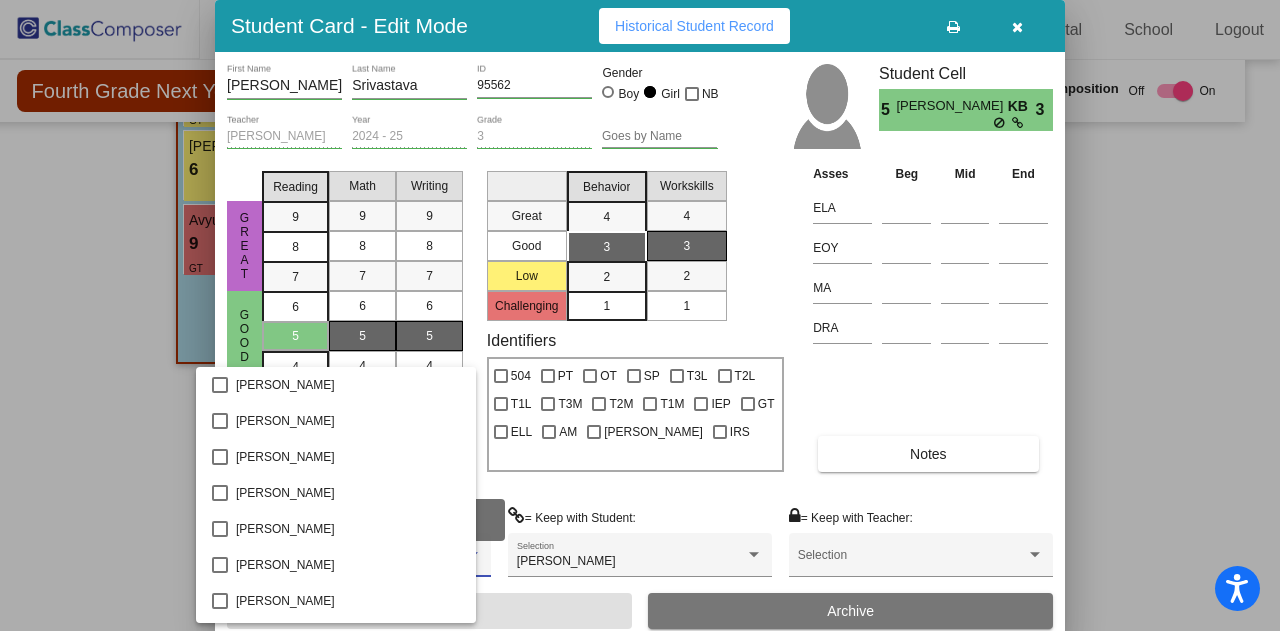 scroll, scrollTop: 2271, scrollLeft: 0, axis: vertical 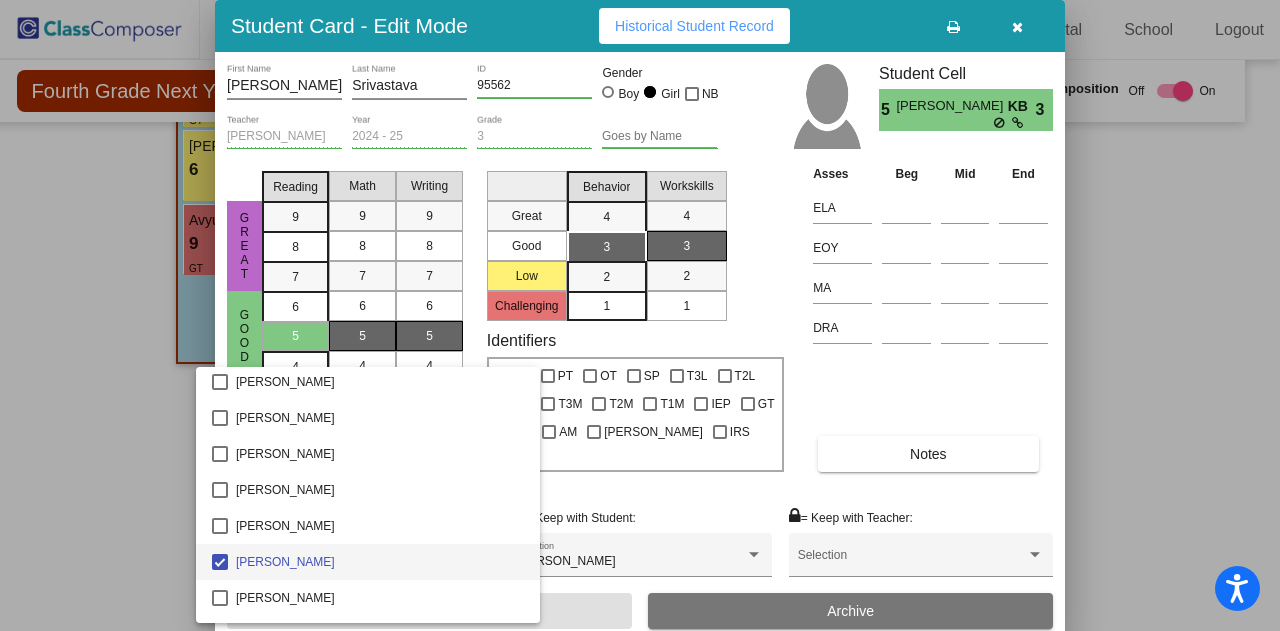 click at bounding box center (640, 315) 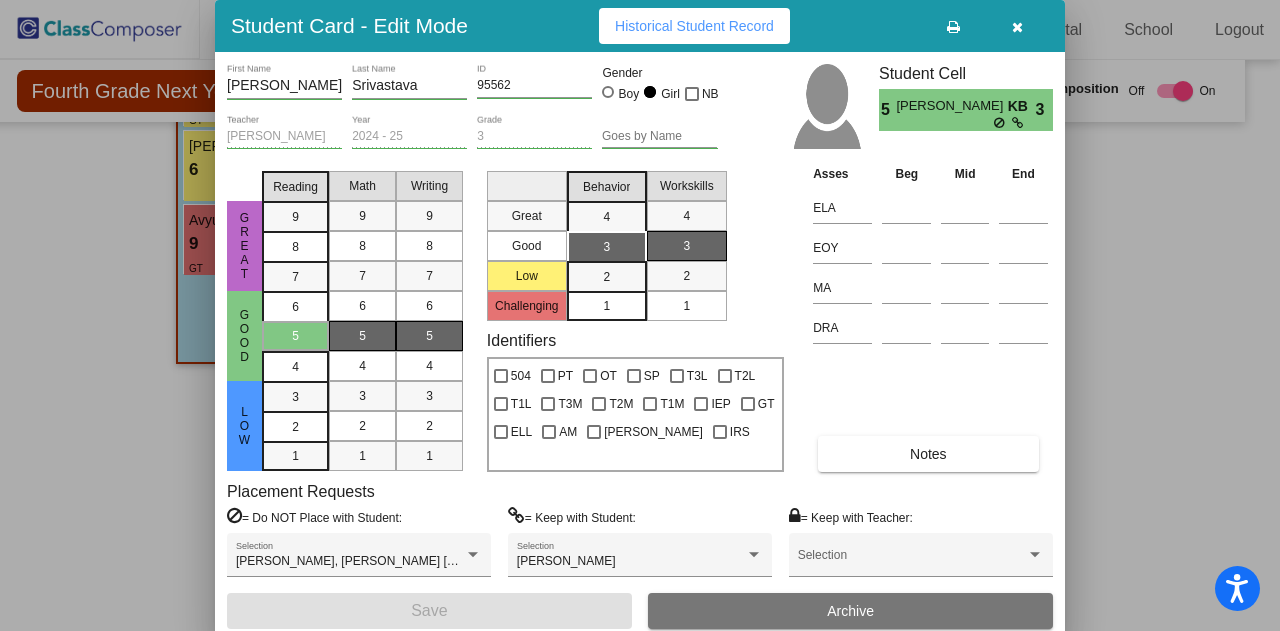 click at bounding box center [1017, 26] 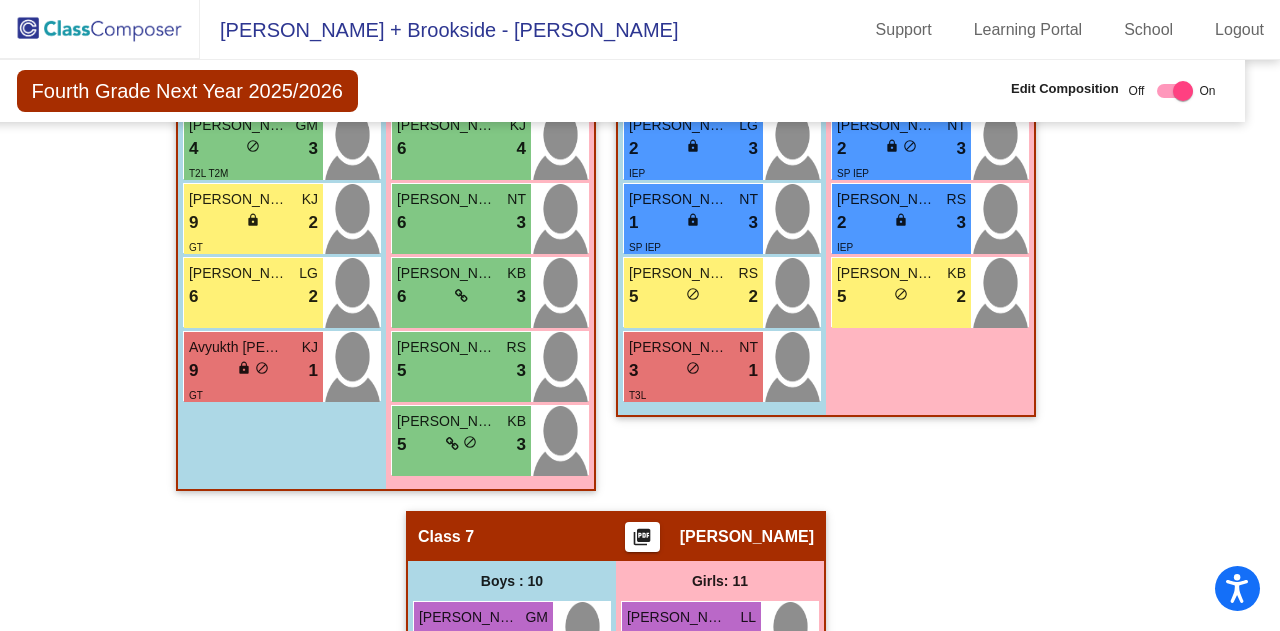 scroll, scrollTop: 2977, scrollLeft: 24, axis: both 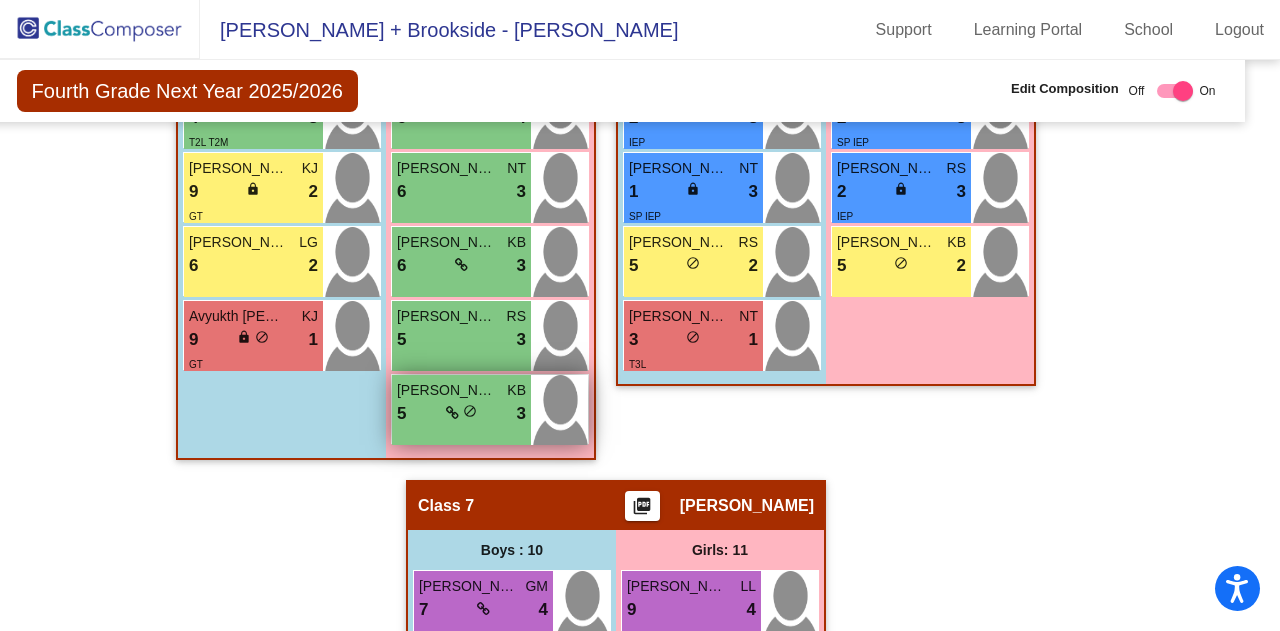 click on "Sia Srivastava" at bounding box center (447, 390) 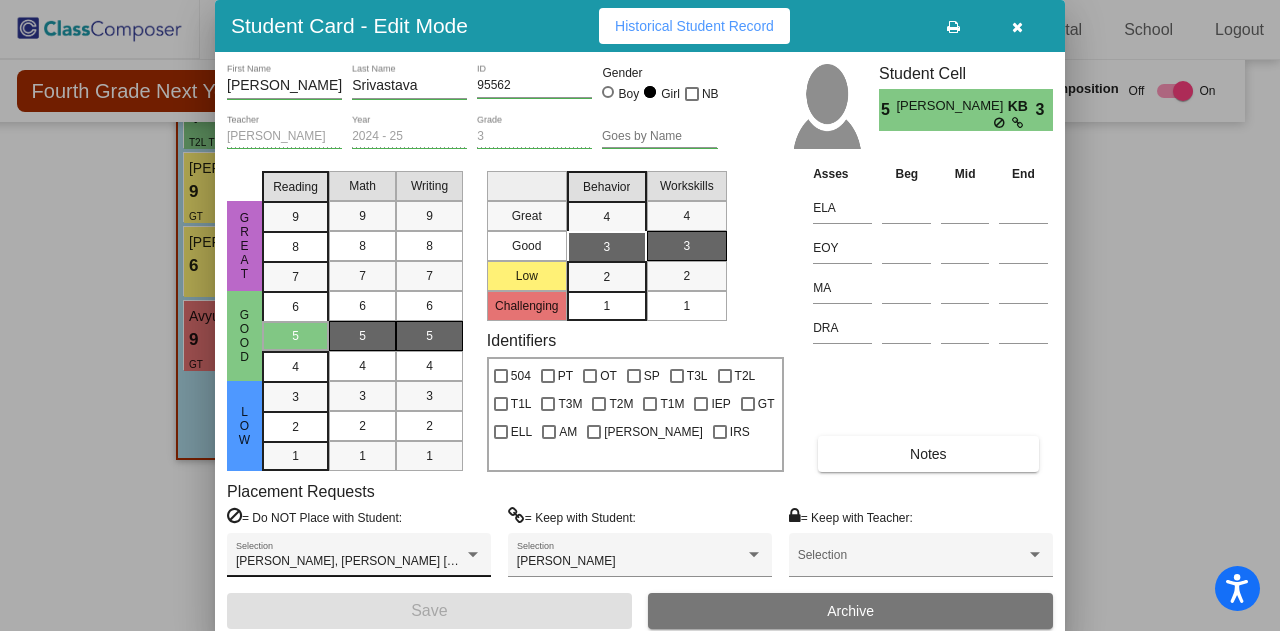 click at bounding box center [473, 555] 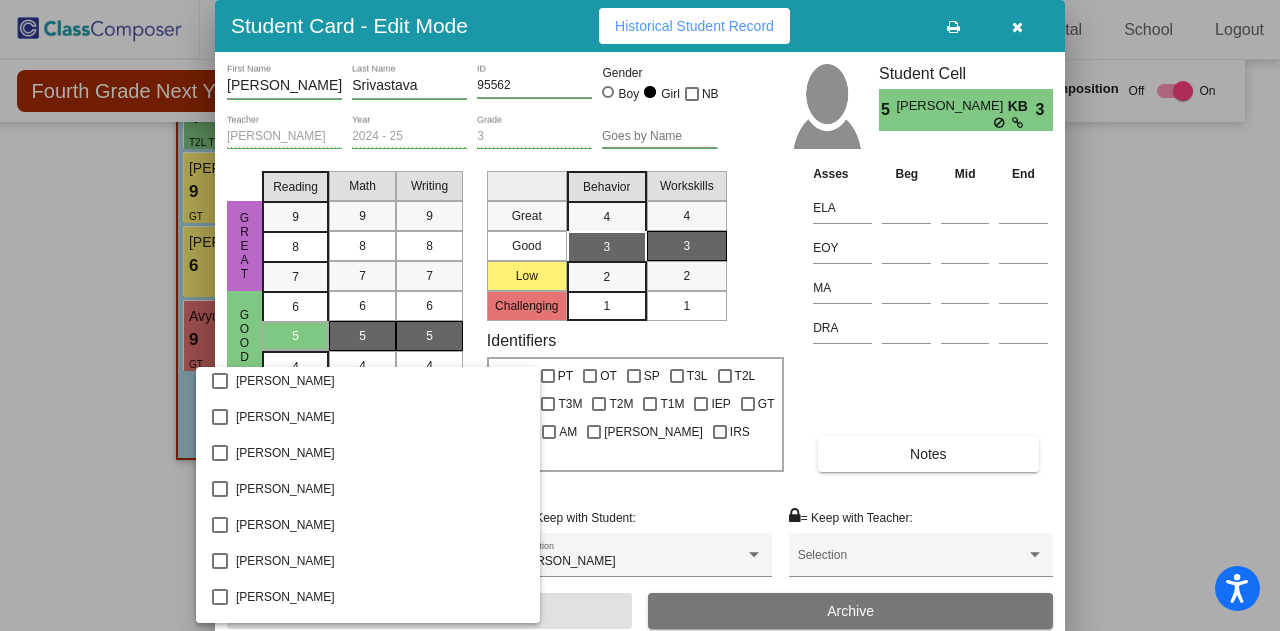 scroll, scrollTop: 0, scrollLeft: 0, axis: both 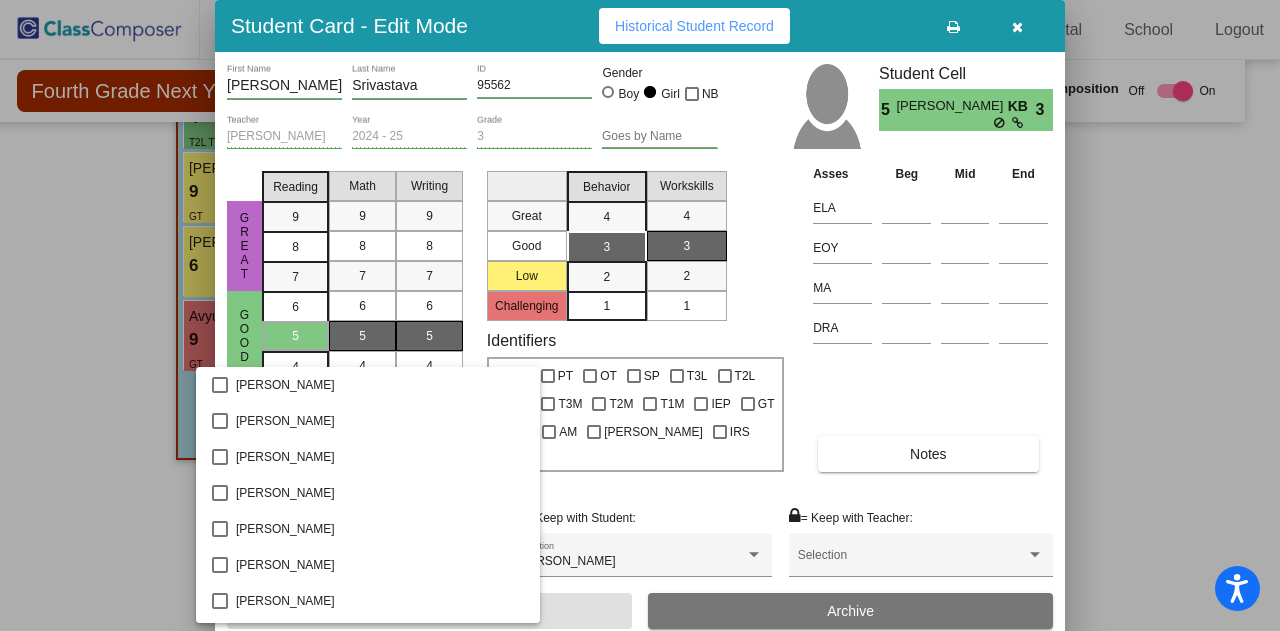 click at bounding box center (640, 315) 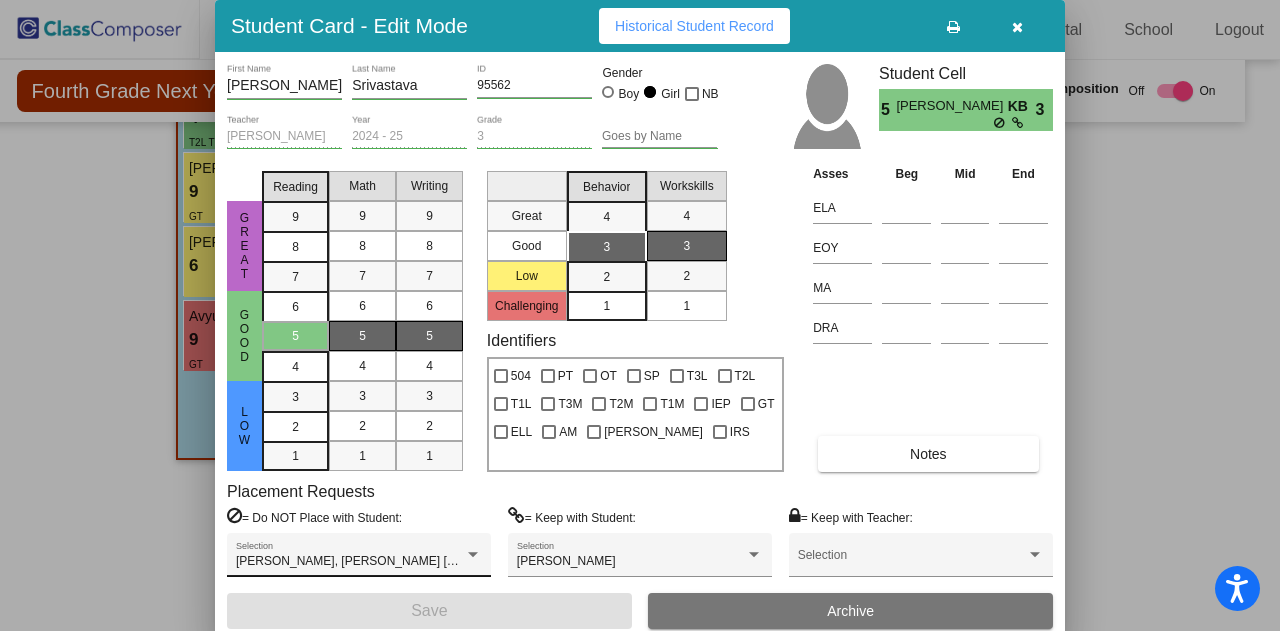 click at bounding box center (473, 554) 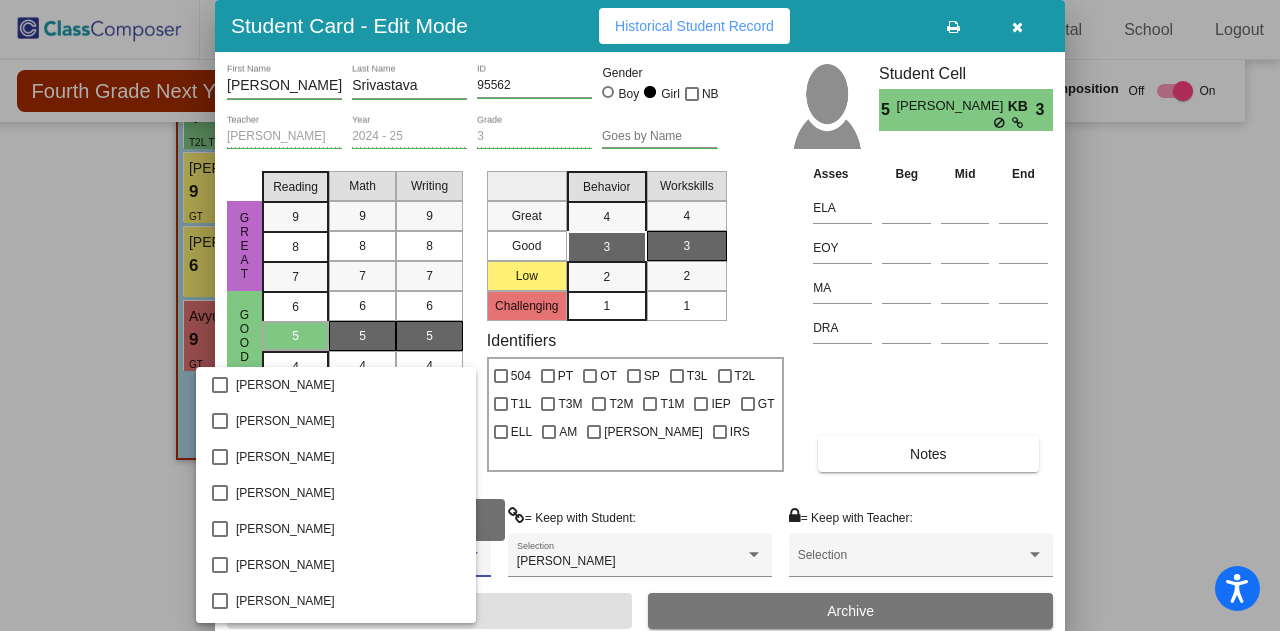 scroll, scrollTop: 2271, scrollLeft: 0, axis: vertical 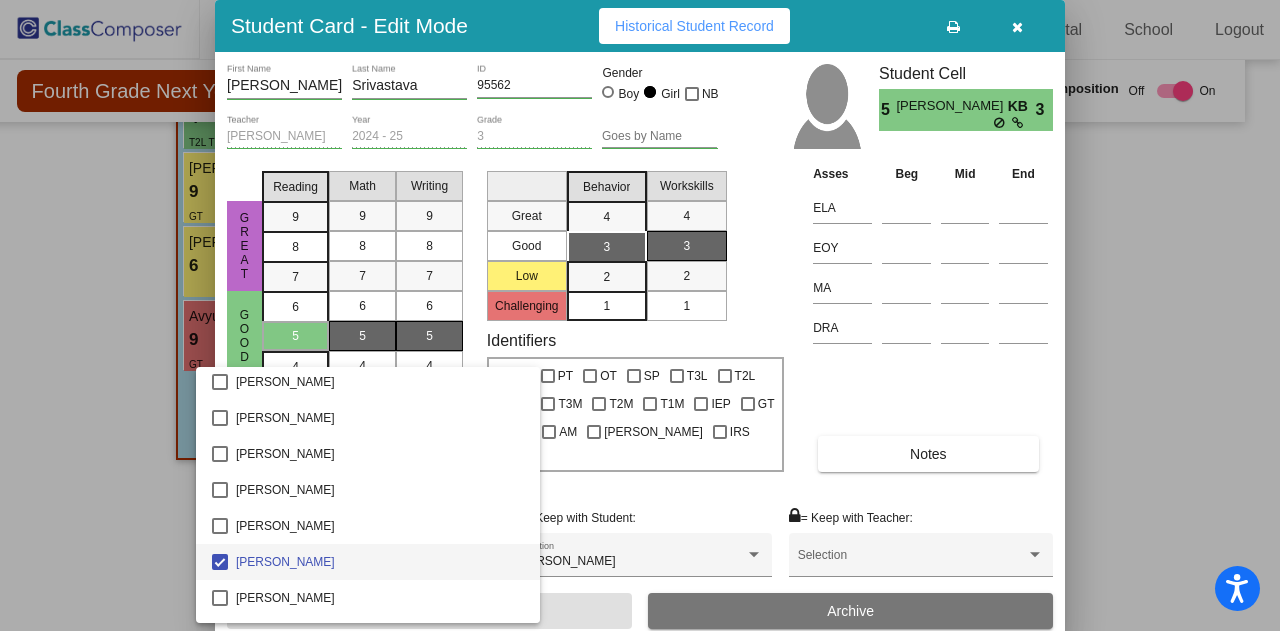 click at bounding box center (640, 315) 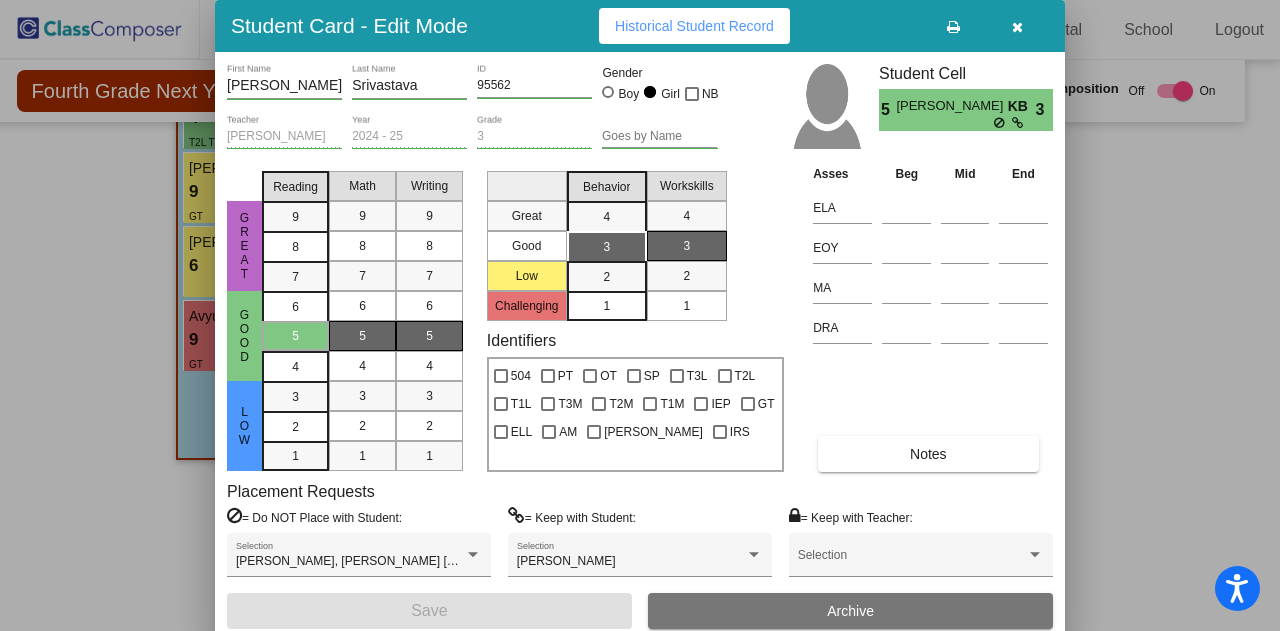click at bounding box center [1017, 27] 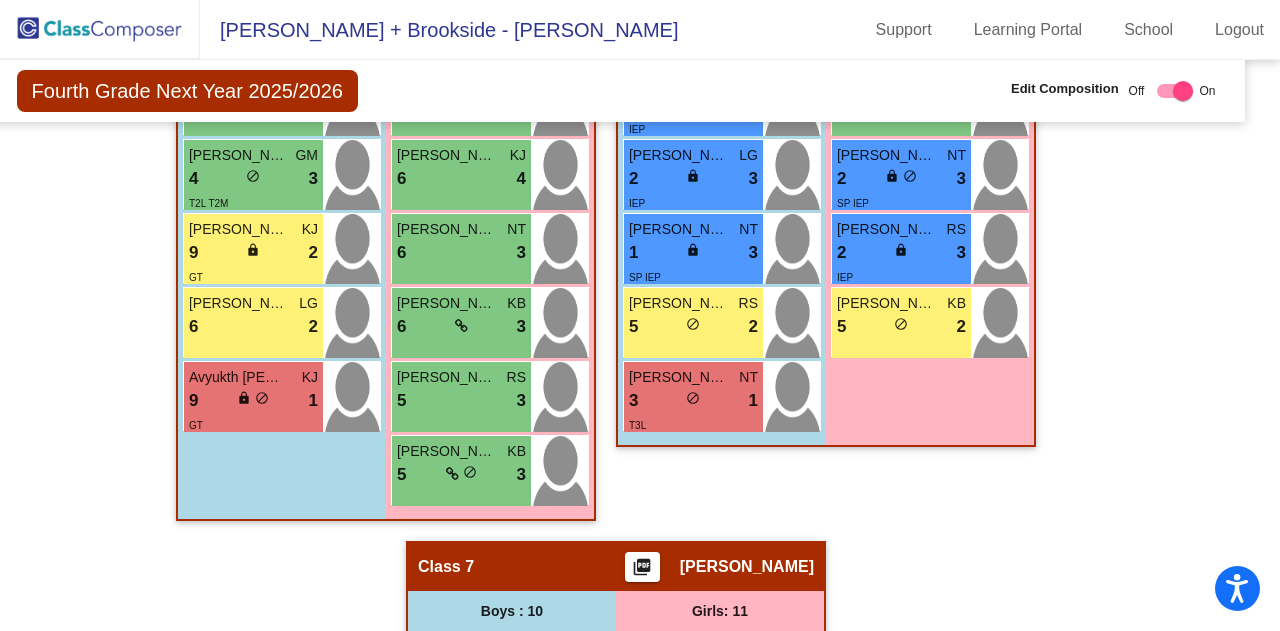 scroll, scrollTop: 2916, scrollLeft: 24, axis: both 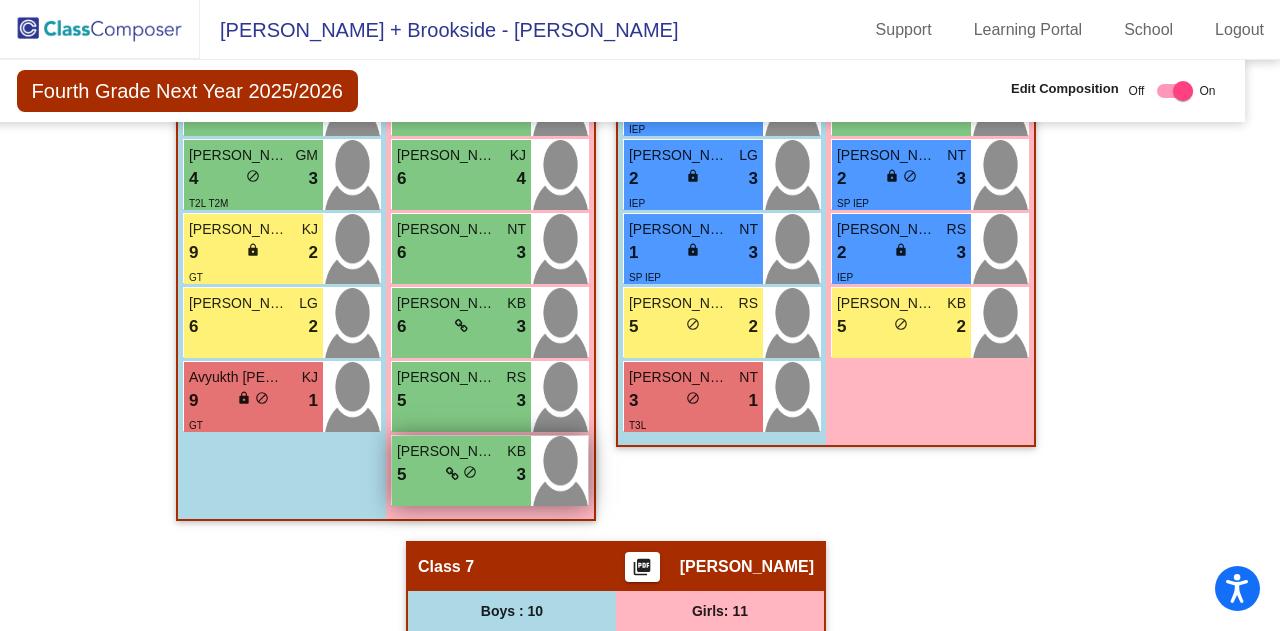 click on "5 lock do_not_disturb_alt 3" at bounding box center [461, 475] 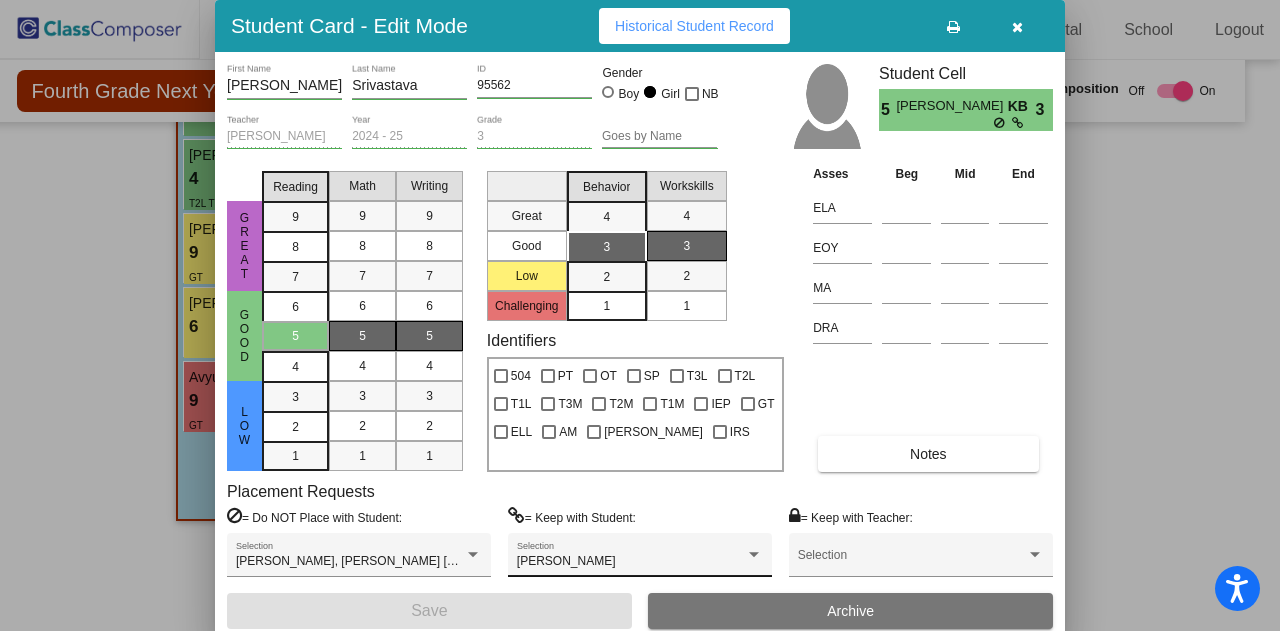 click on "Vani Srivastava" at bounding box center (631, 562) 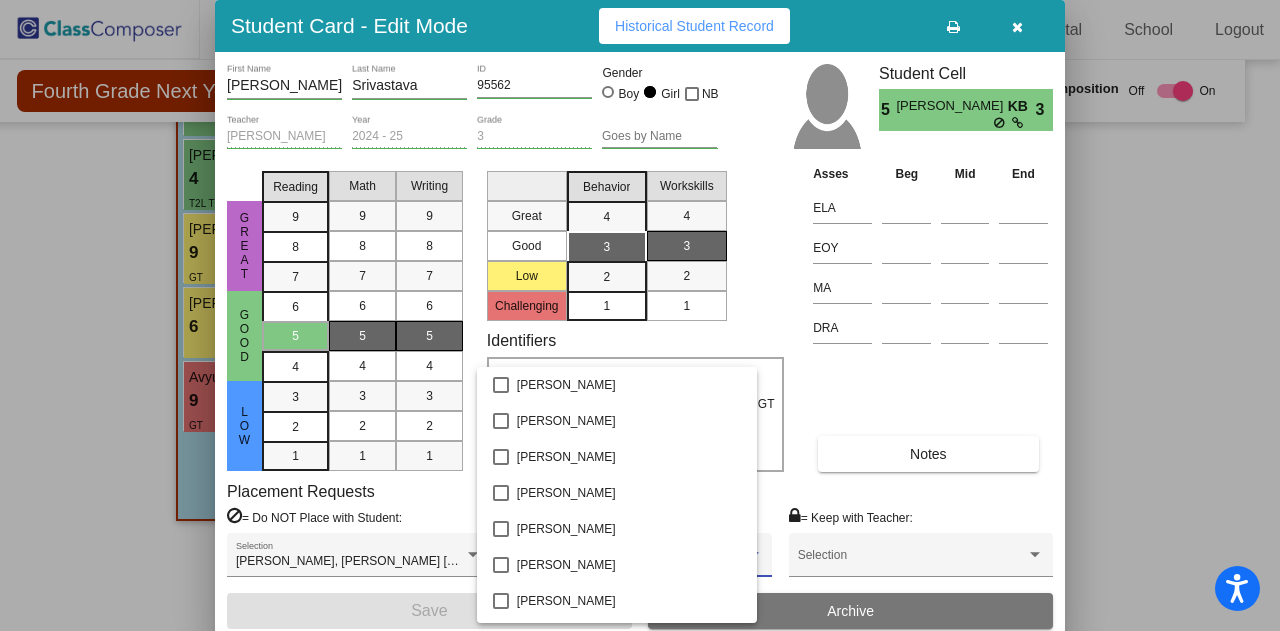 scroll, scrollTop: 4611, scrollLeft: 0, axis: vertical 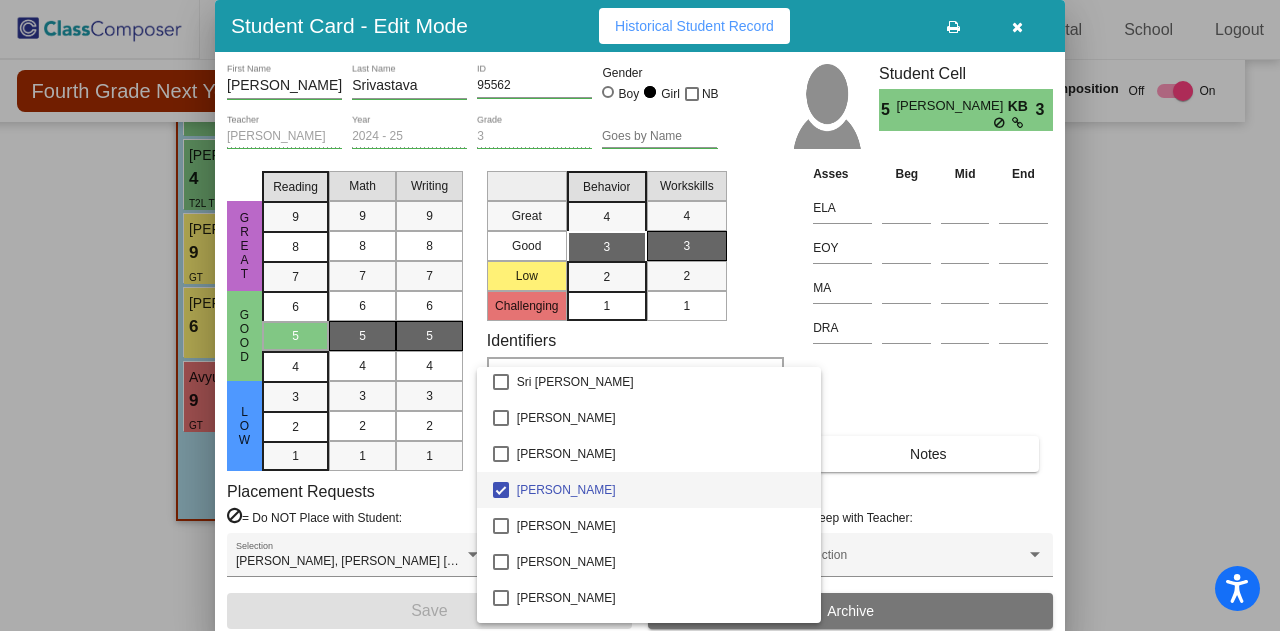 click at bounding box center [640, 315] 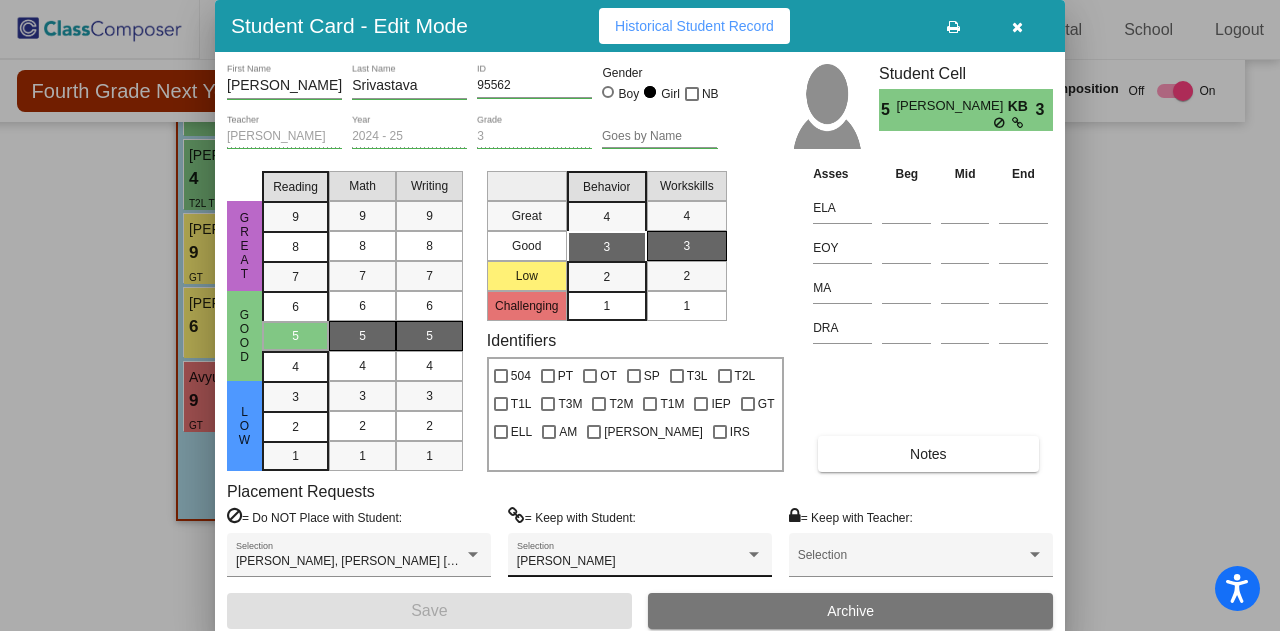 click on "Vani Srivastava" at bounding box center [631, 562] 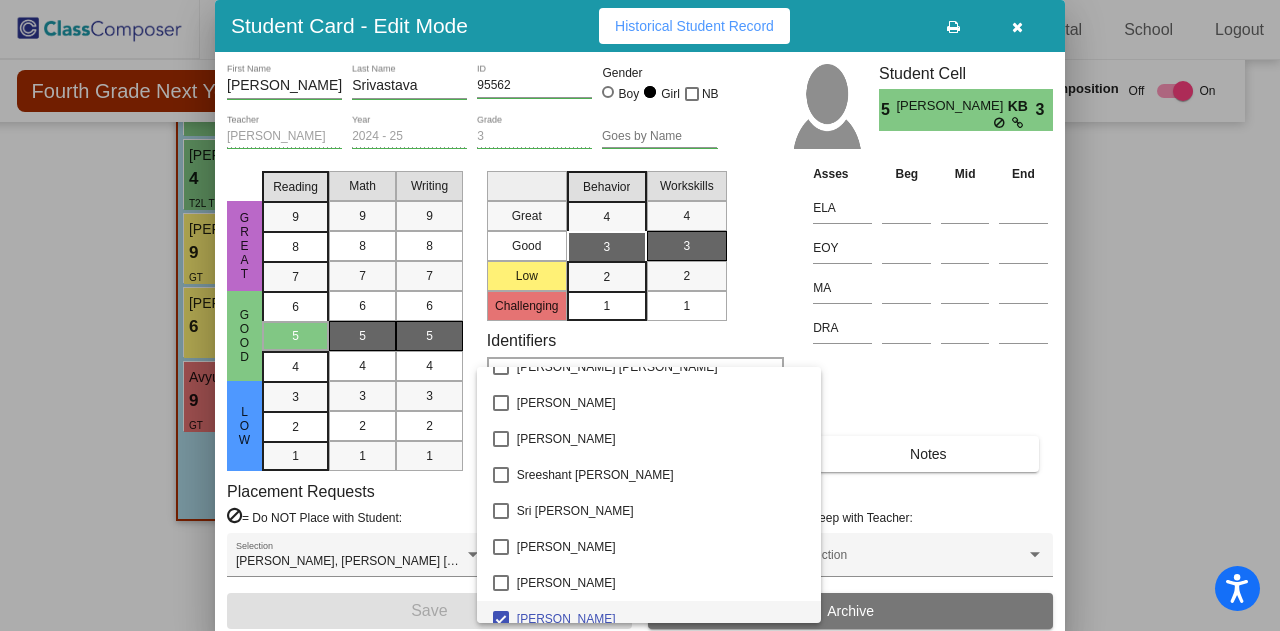 scroll, scrollTop: 4676, scrollLeft: 0, axis: vertical 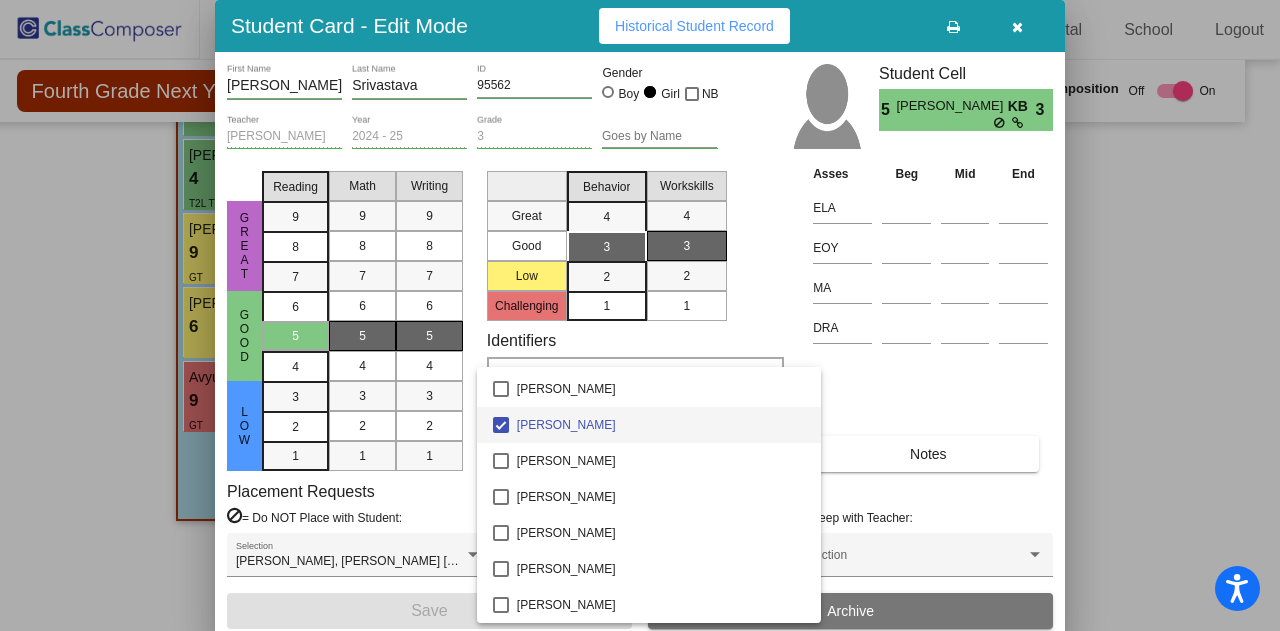click at bounding box center [640, 315] 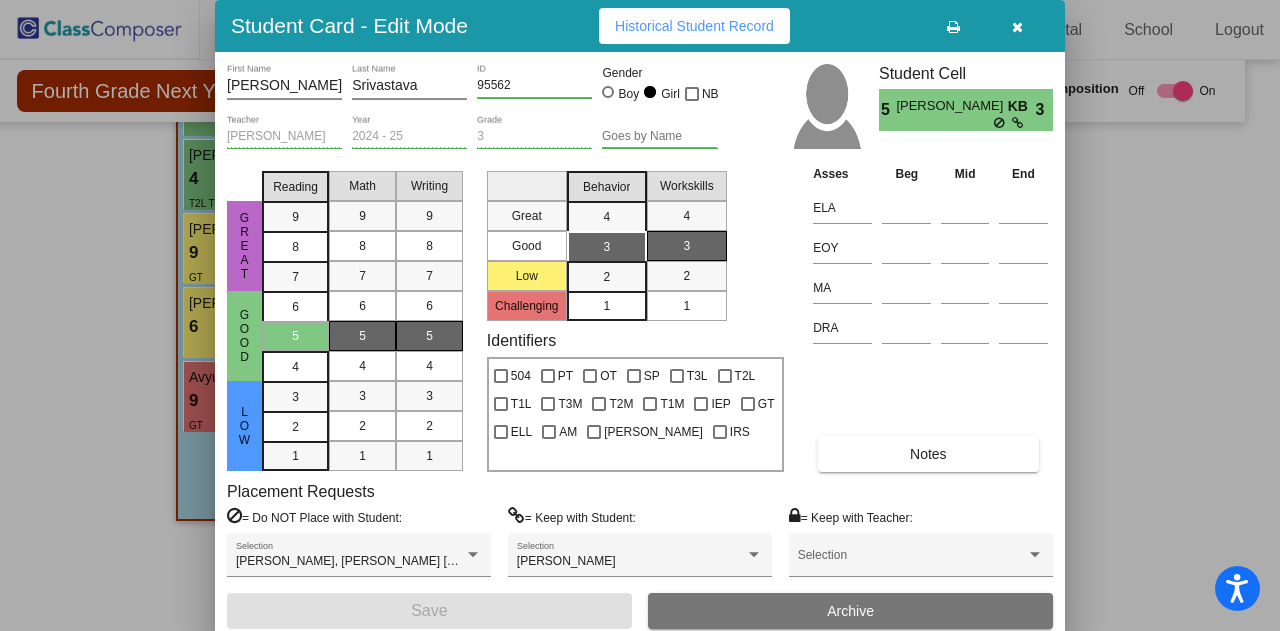 click at bounding box center (1017, 27) 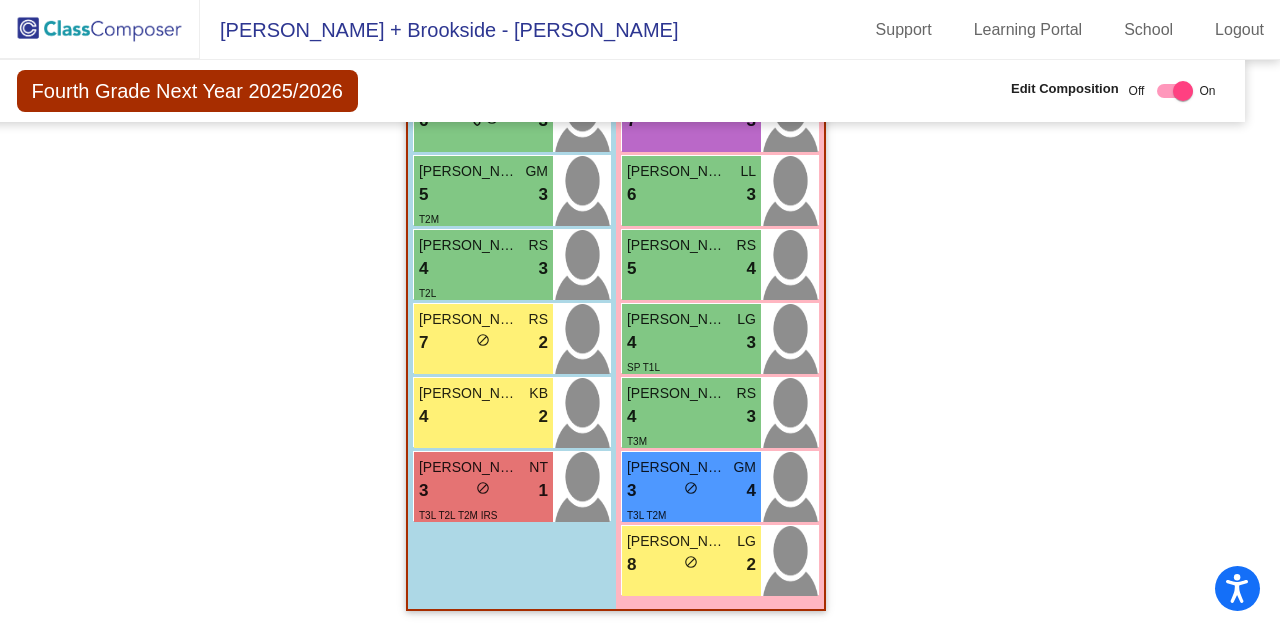 scroll, scrollTop: 3770, scrollLeft: 24, axis: both 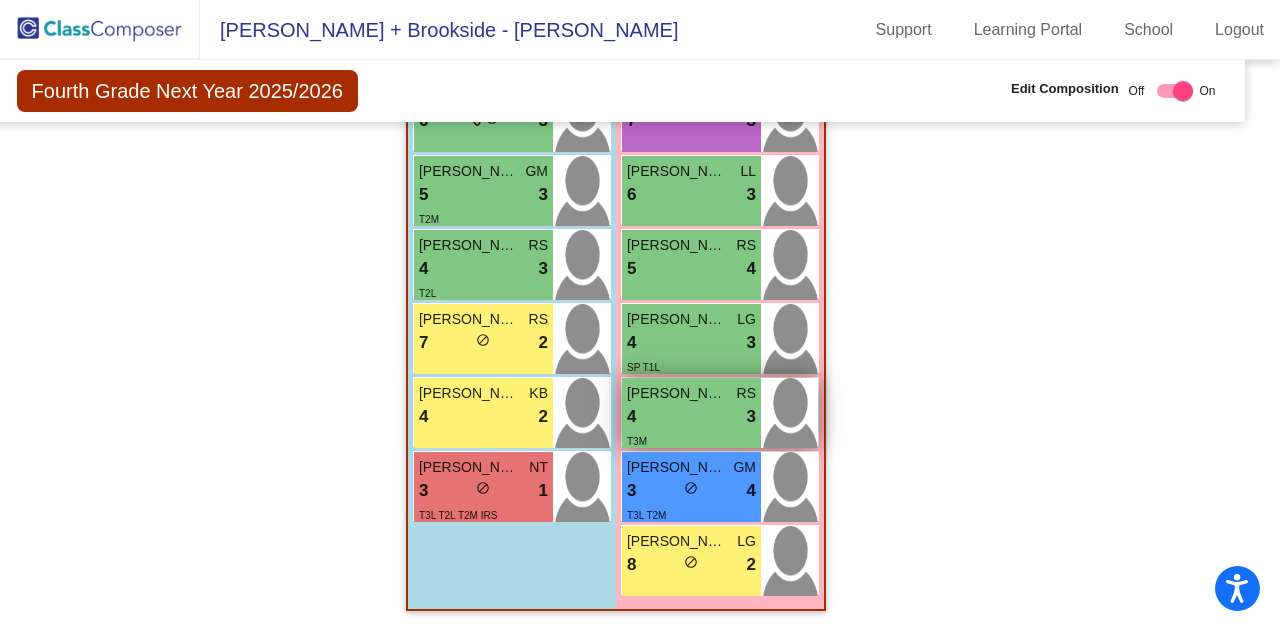 click on "4 lock do_not_disturb_alt 3" at bounding box center (691, 417) 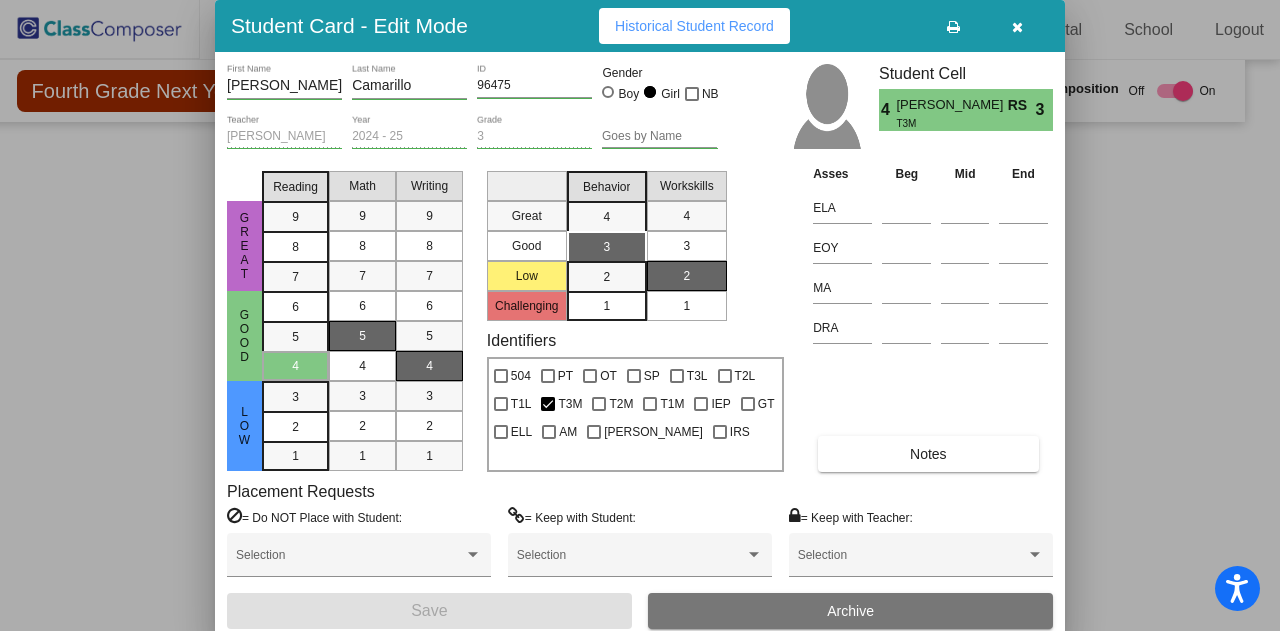 click at bounding box center [1017, 27] 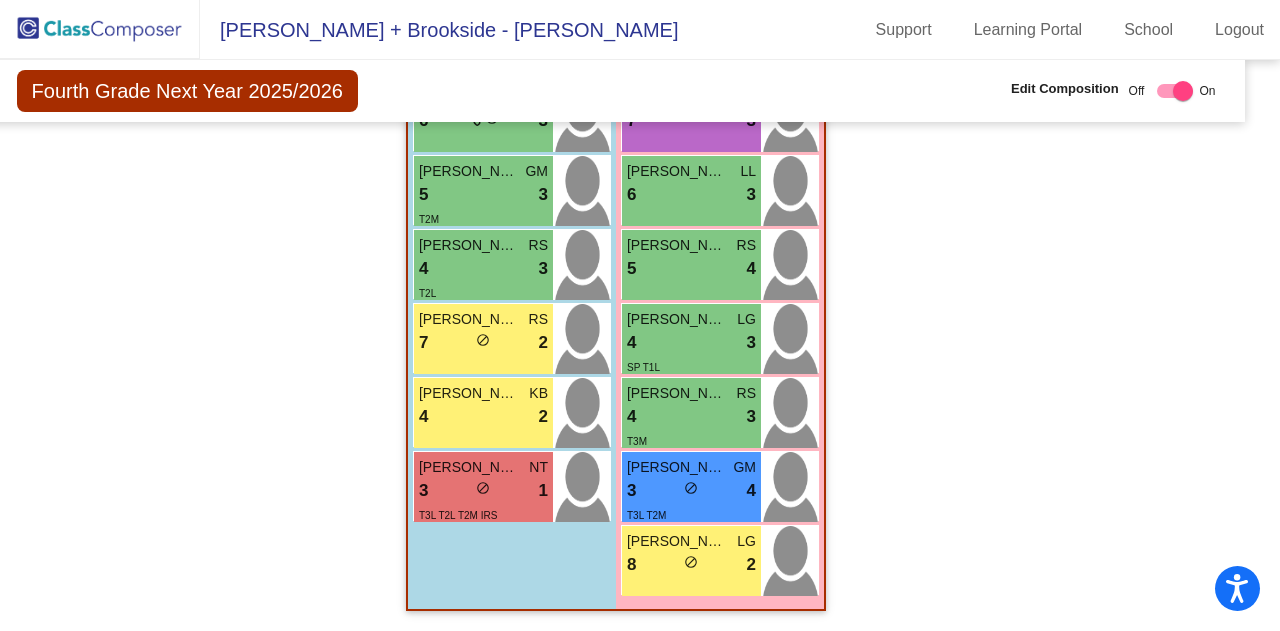 click on "Sonya Boos" at bounding box center (677, 541) 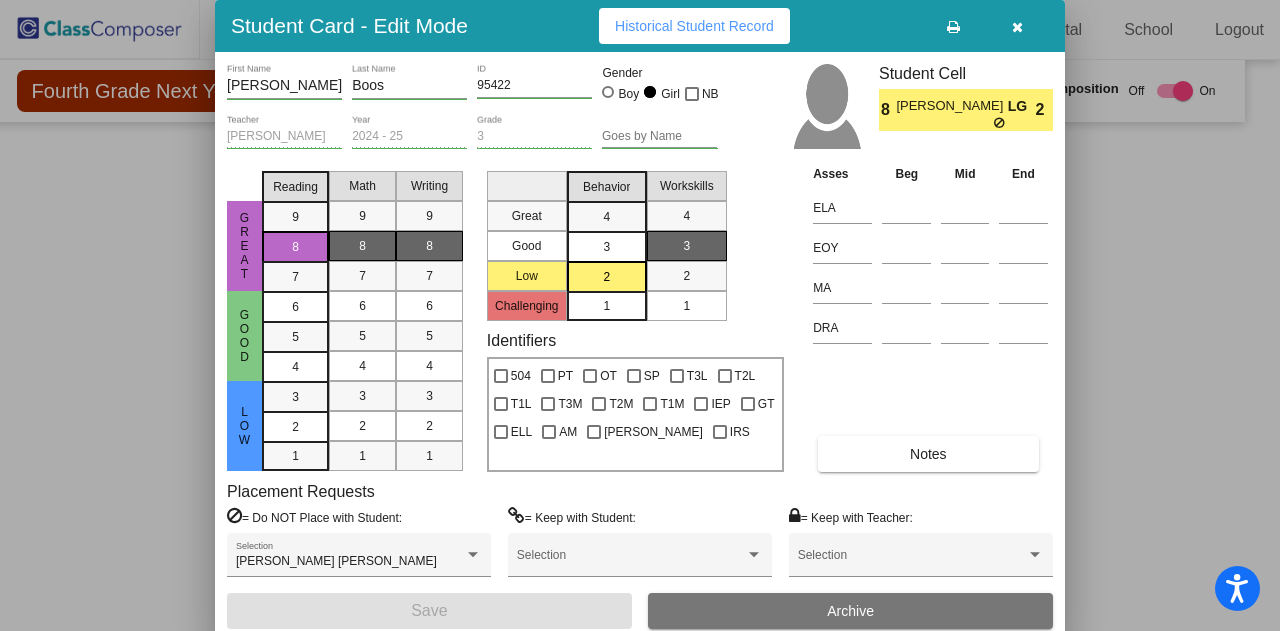 click at bounding box center (1017, 27) 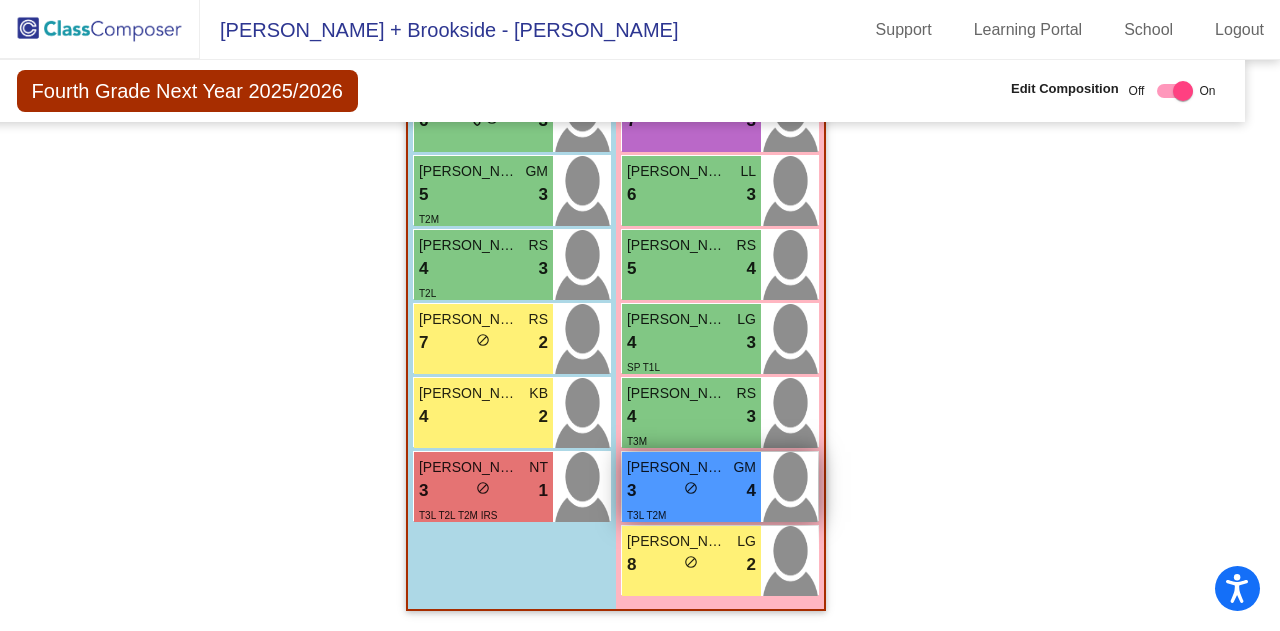 click on "Macy Mistler" at bounding box center [677, 467] 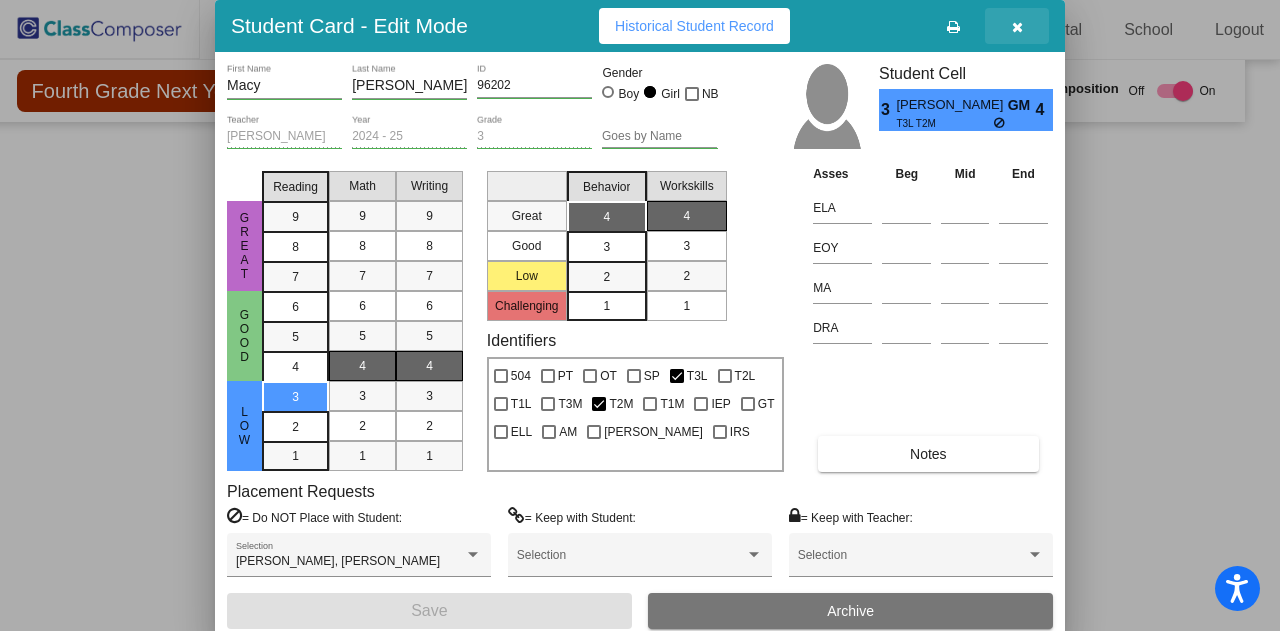 click at bounding box center (1017, 27) 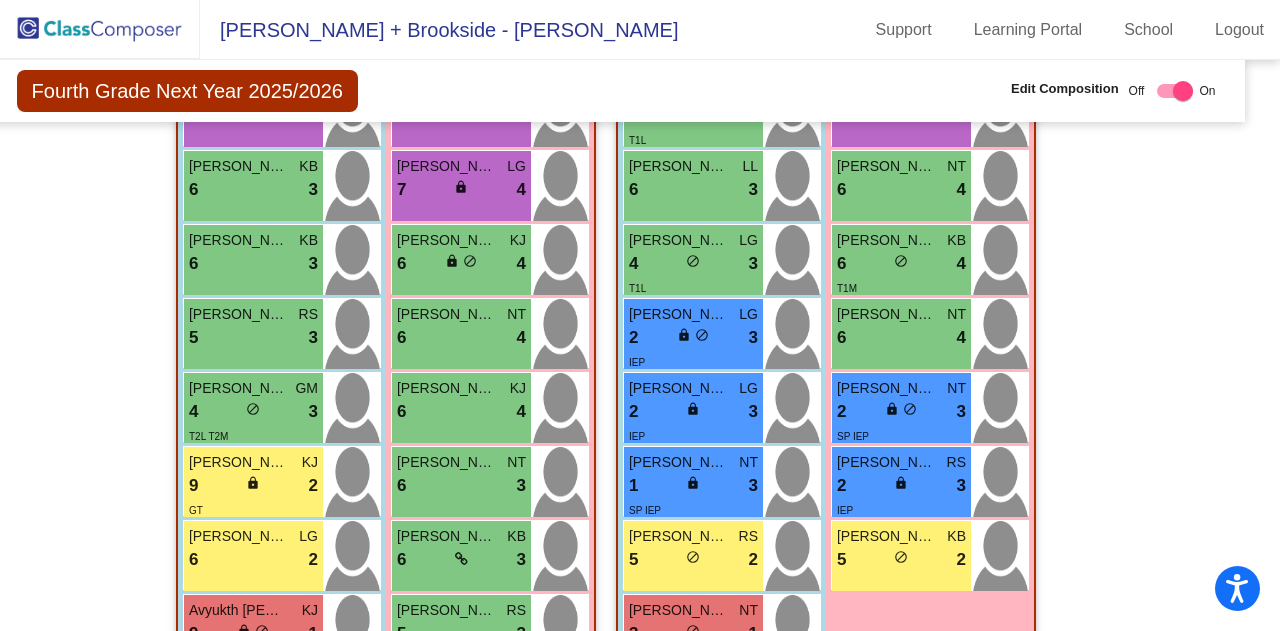 scroll, scrollTop: 2710, scrollLeft: 24, axis: both 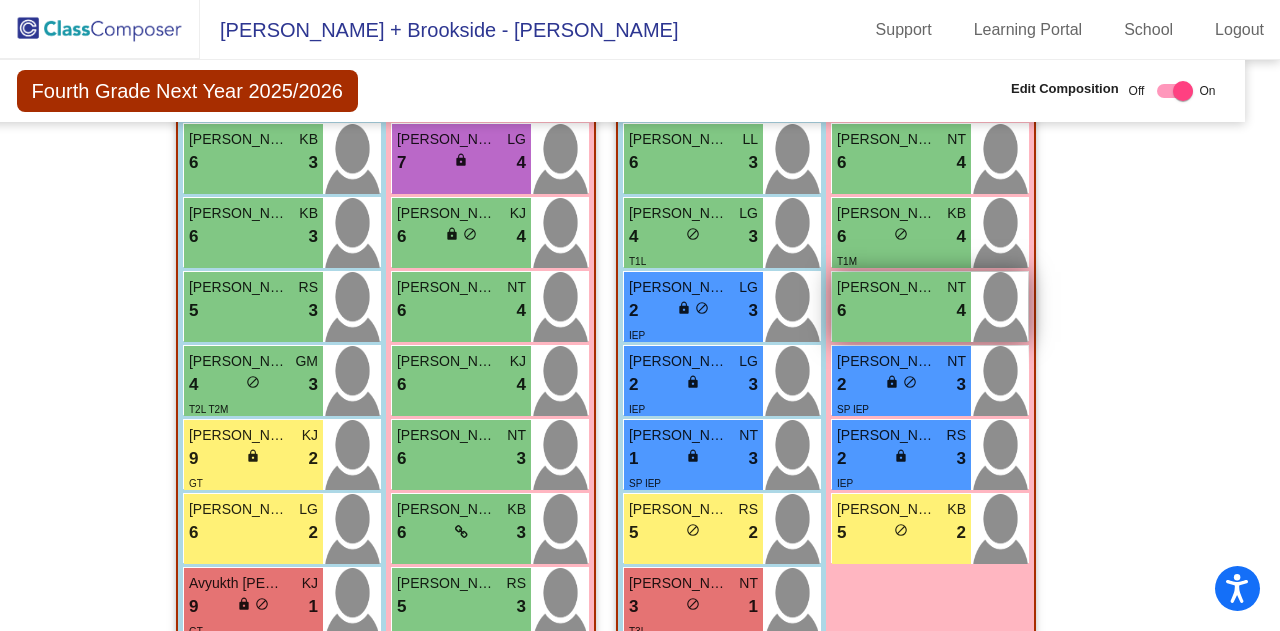 click on "6 lock do_not_disturb_alt 4" at bounding box center [901, 311] 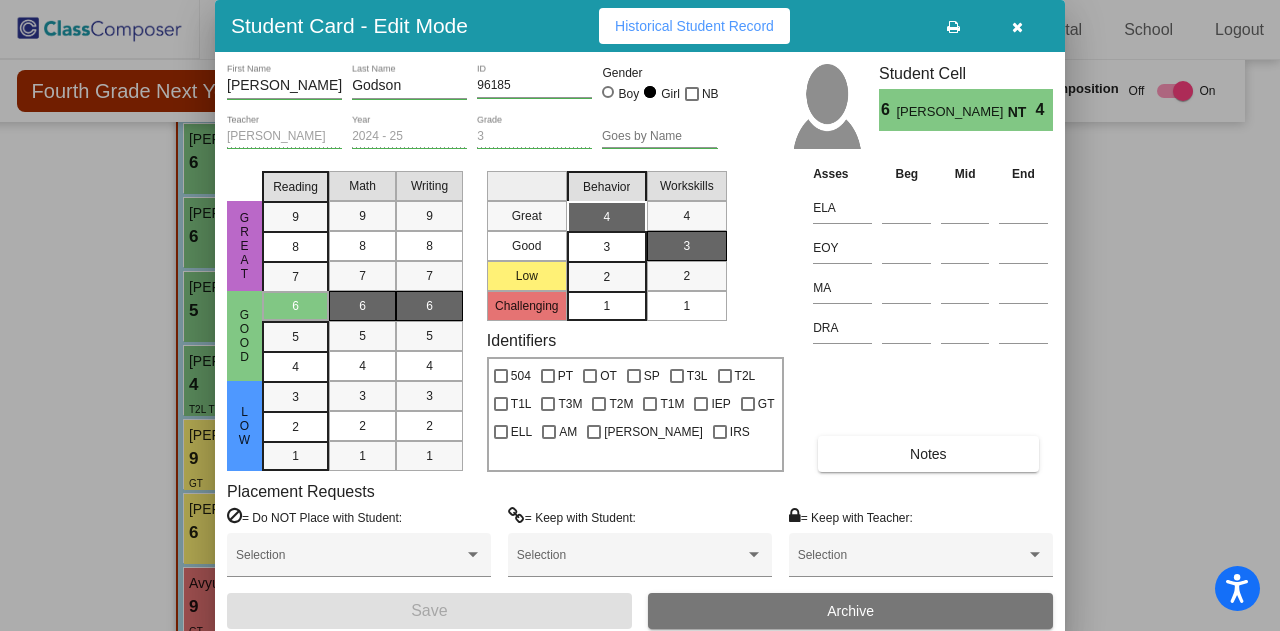 click at bounding box center (1017, 26) 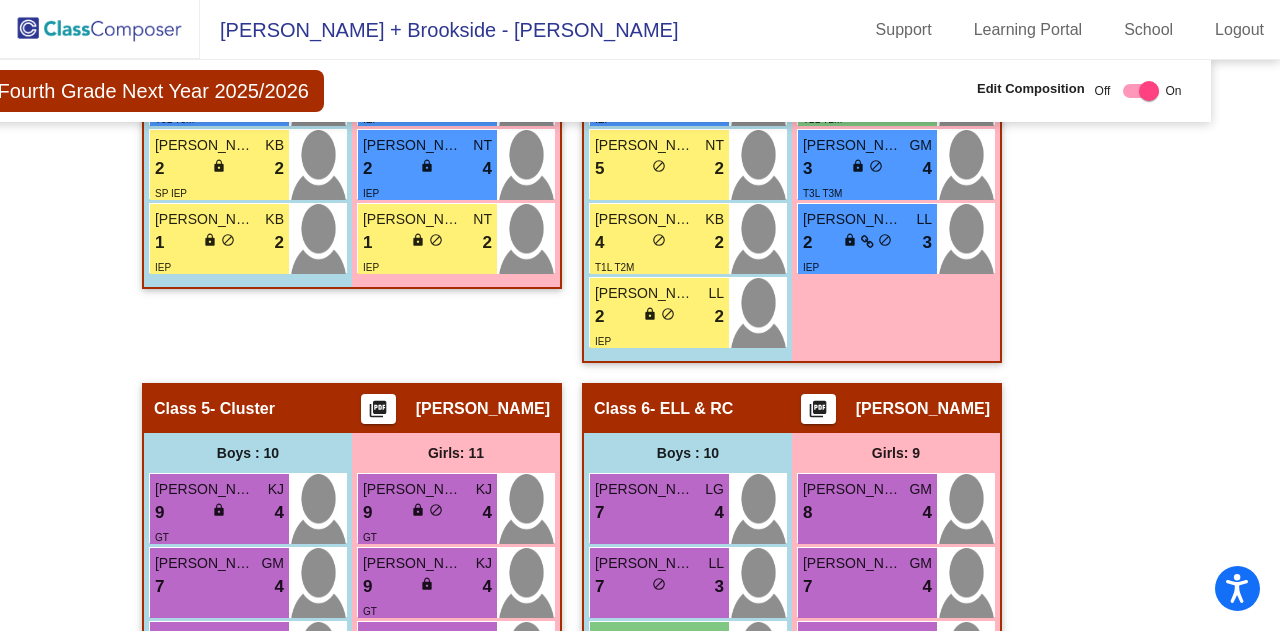 scroll, scrollTop: 2138, scrollLeft: 58, axis: both 